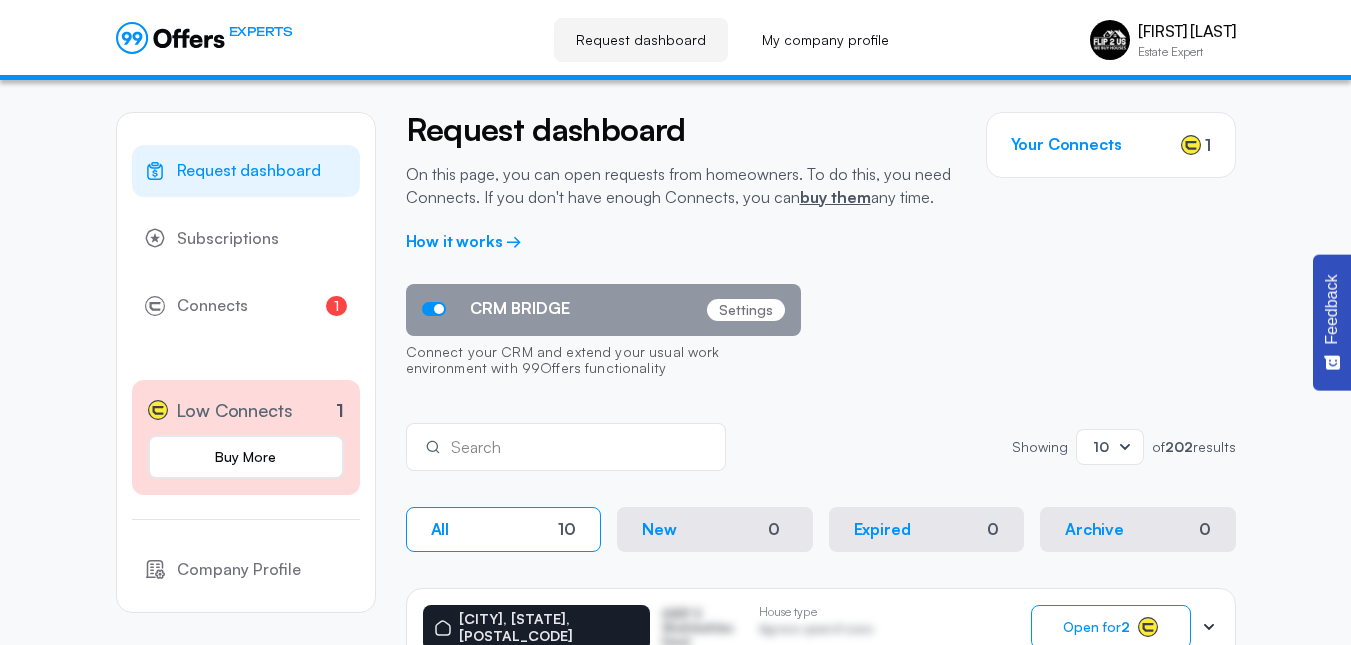 scroll, scrollTop: 0, scrollLeft: 0, axis: both 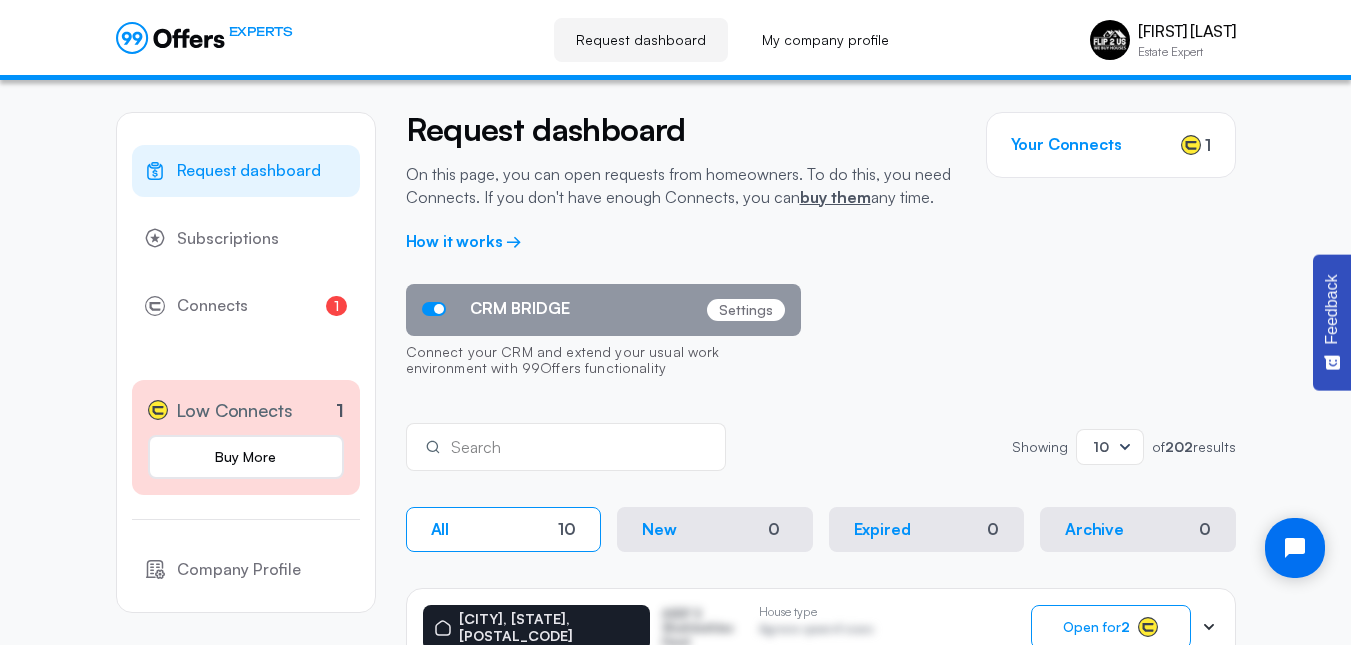 click on "CRM BRIDGE Settings Connect your CRM and extend your usual work environment with 99Offers functionality" 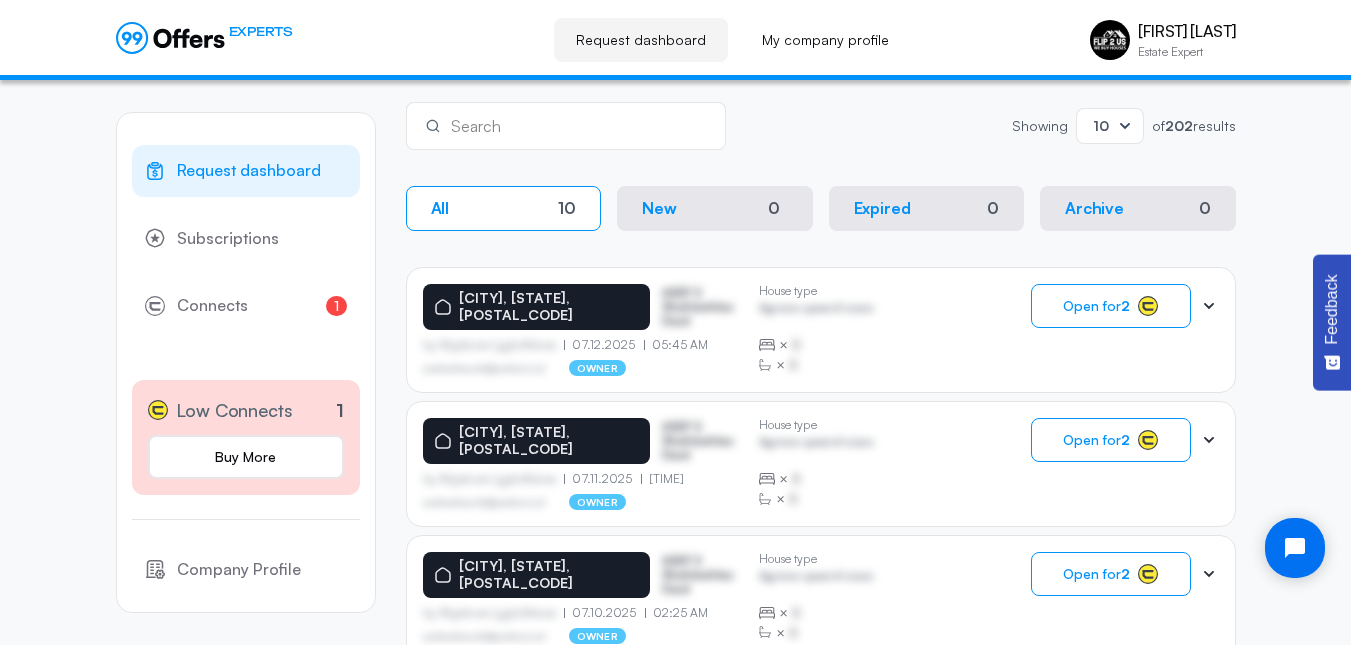 scroll, scrollTop: 333, scrollLeft: 0, axis: vertical 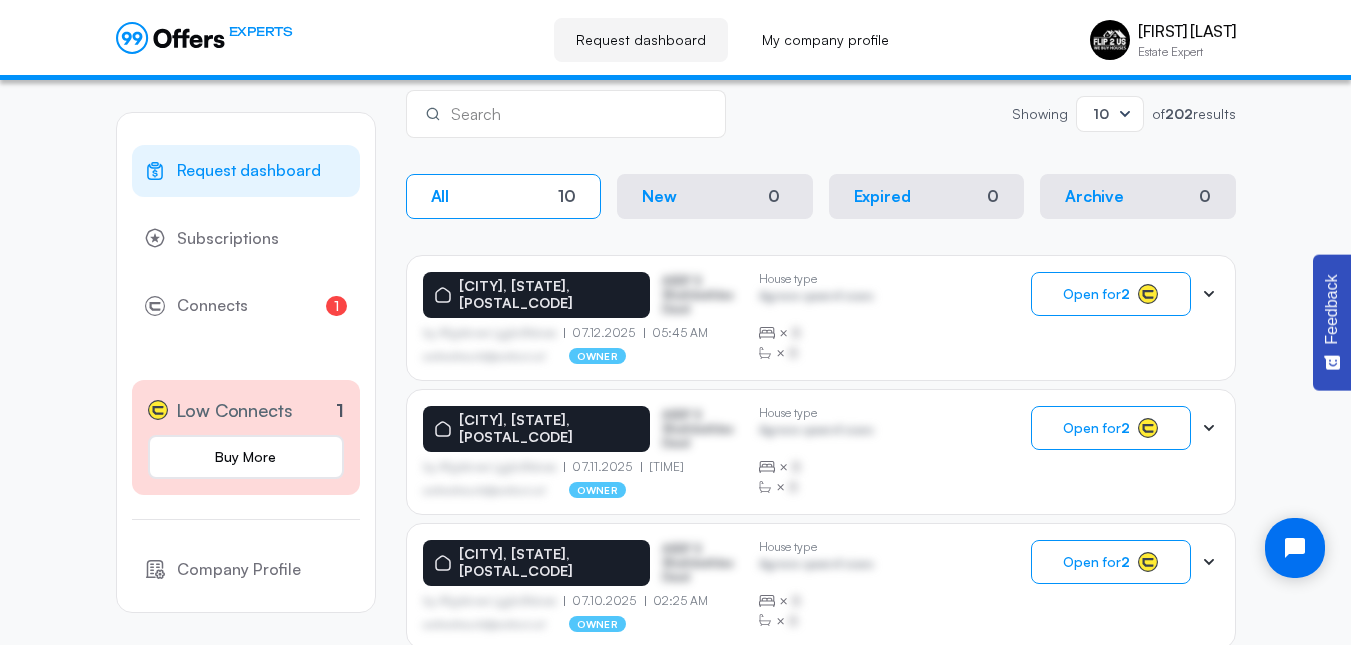 click on "Open for  2" 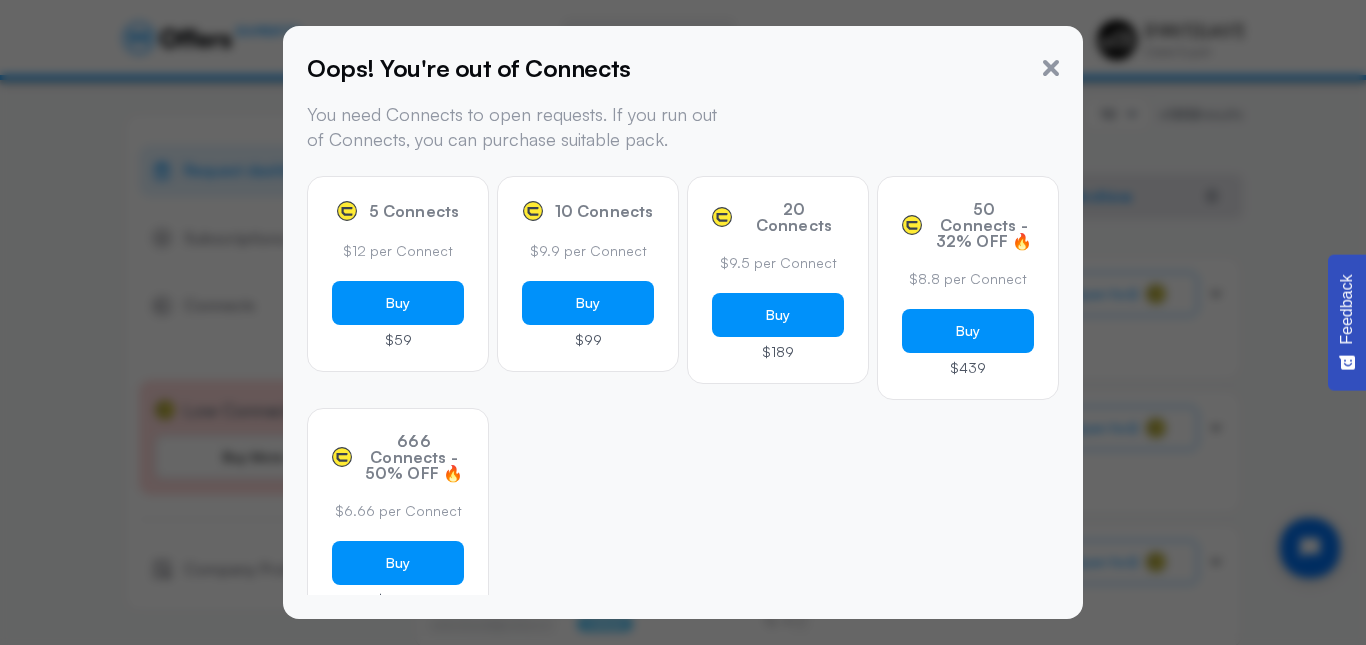 click 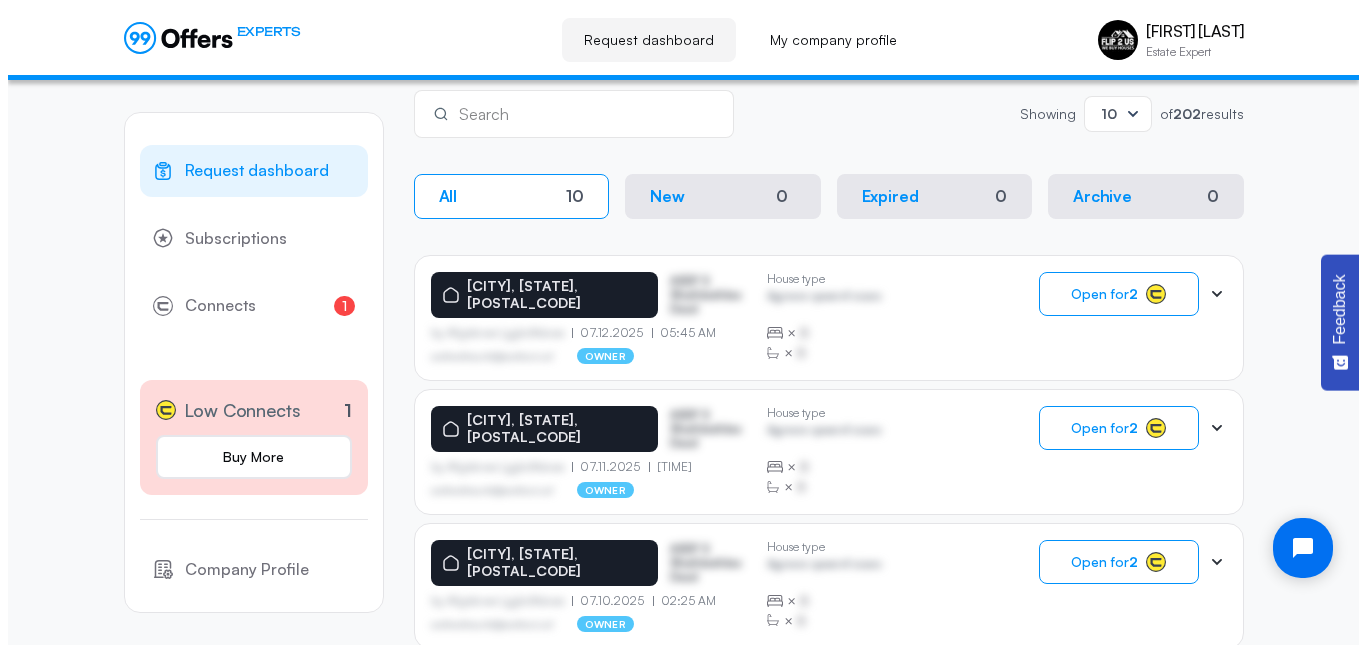 scroll, scrollTop: 267, scrollLeft: 0, axis: vertical 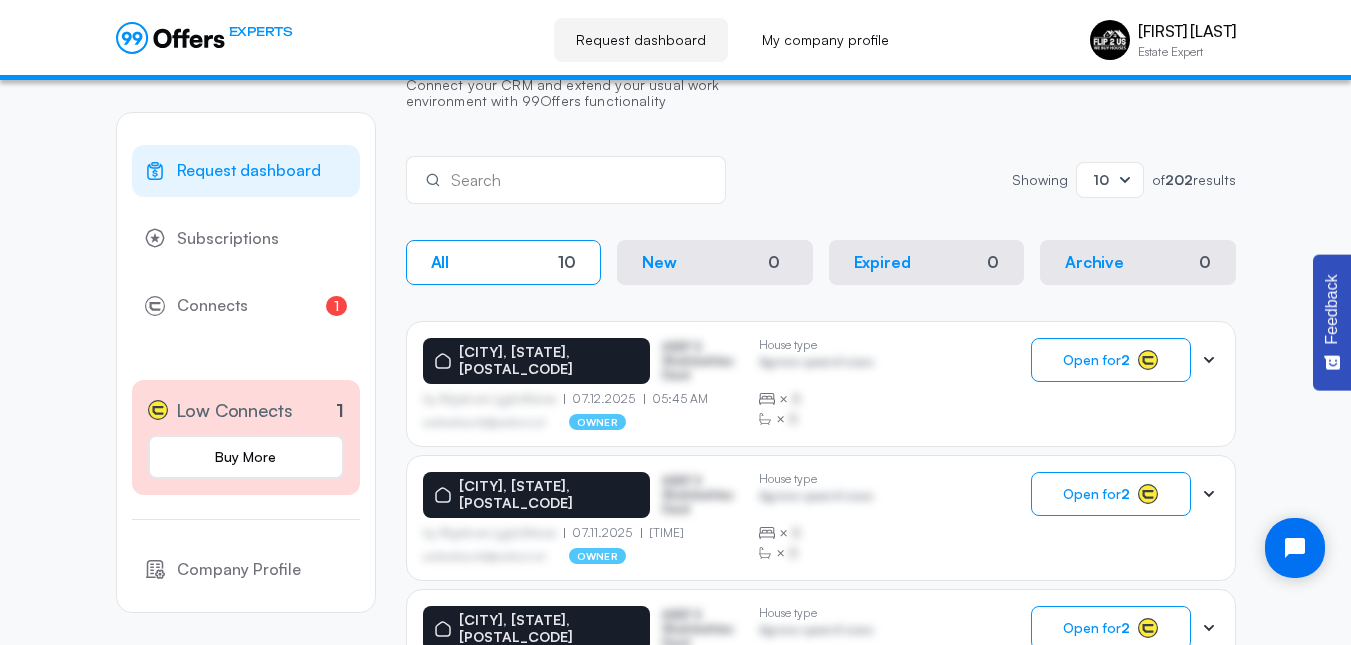 click on "Open for  2" 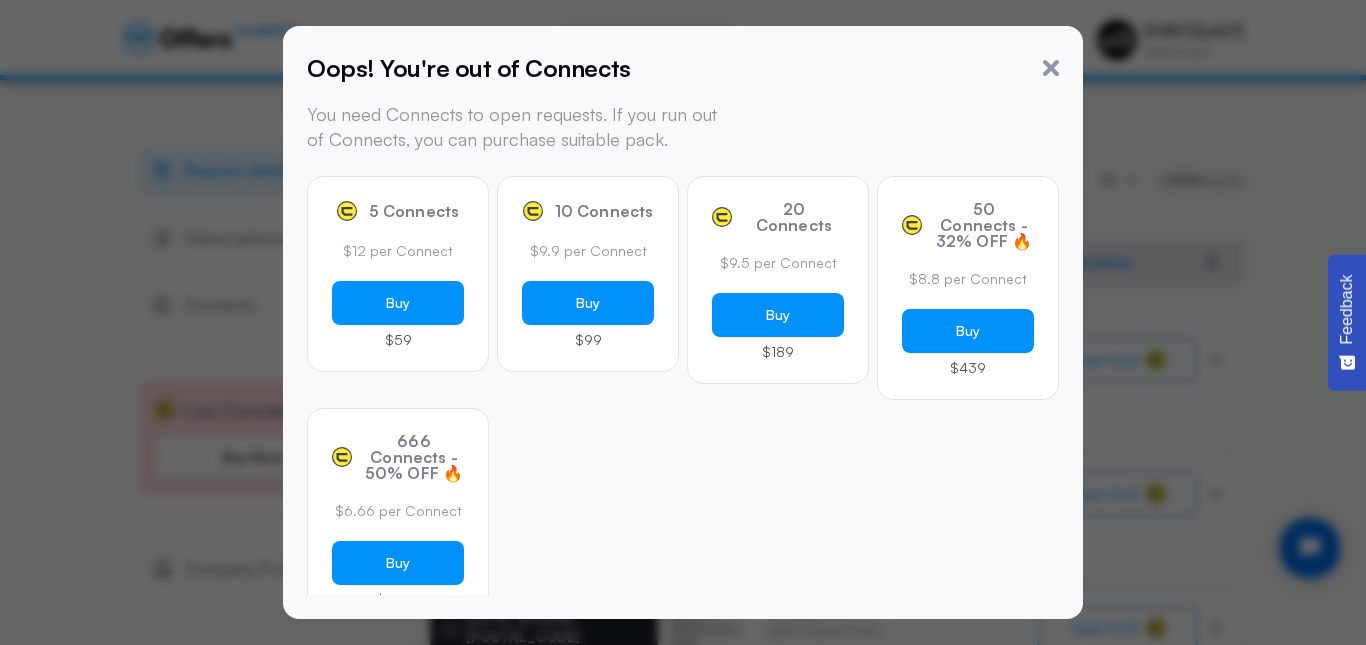 click on "Buy" 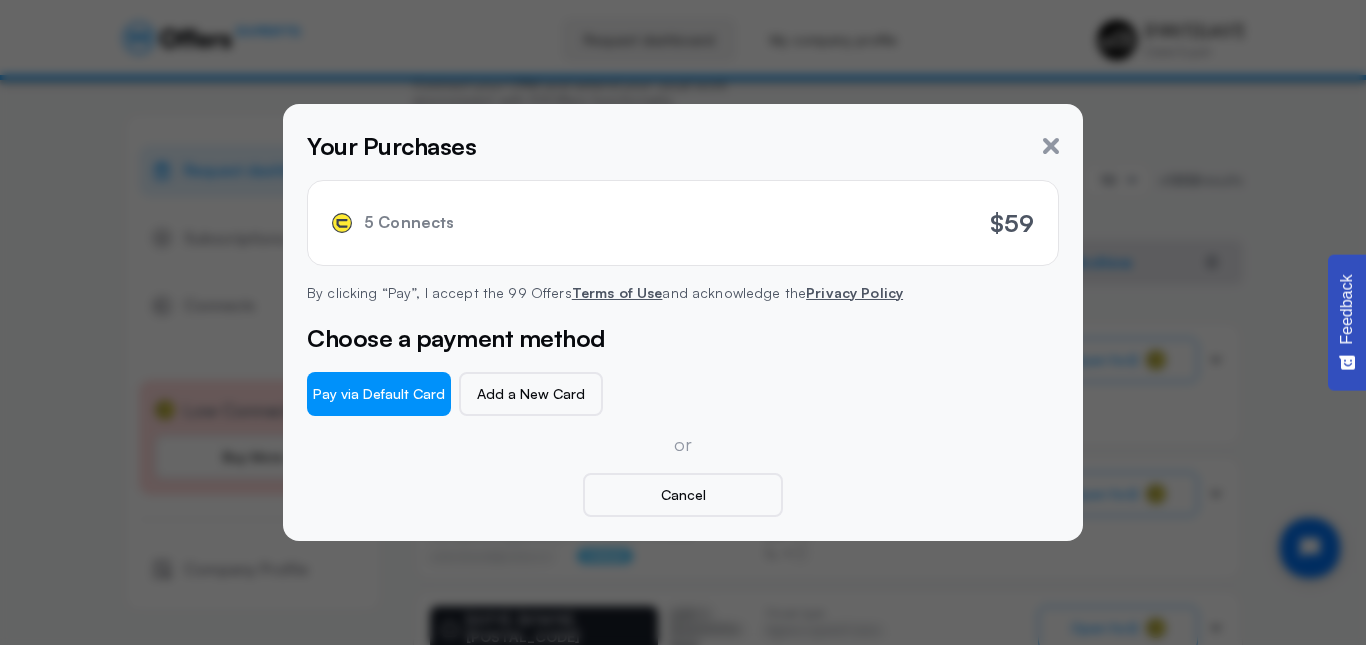 click on "Pay via Default Card" 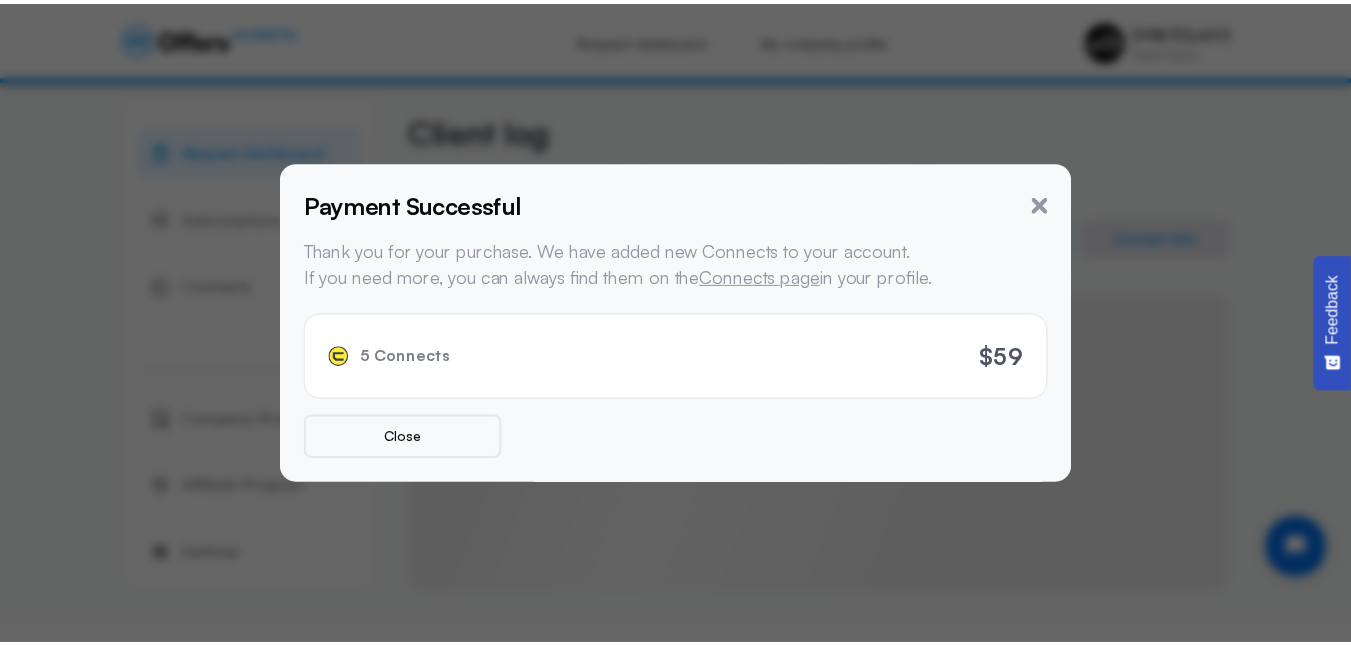 scroll, scrollTop: 0, scrollLeft: 0, axis: both 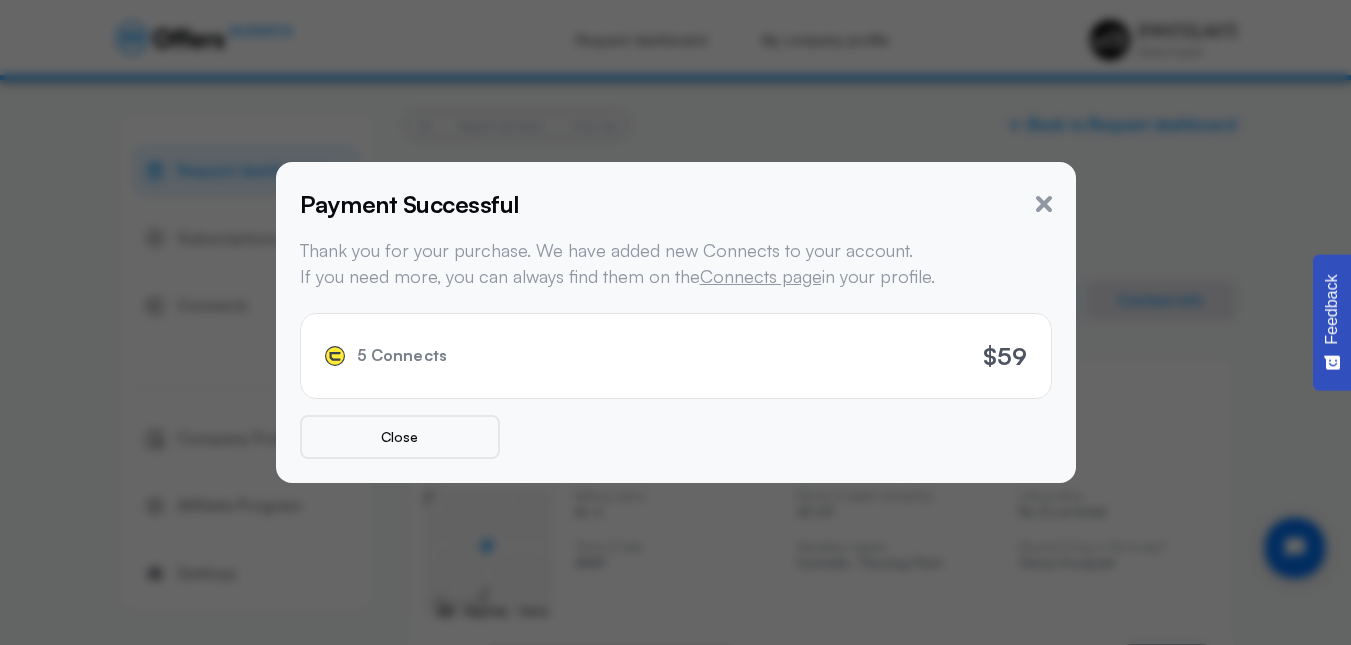 click on "Close" 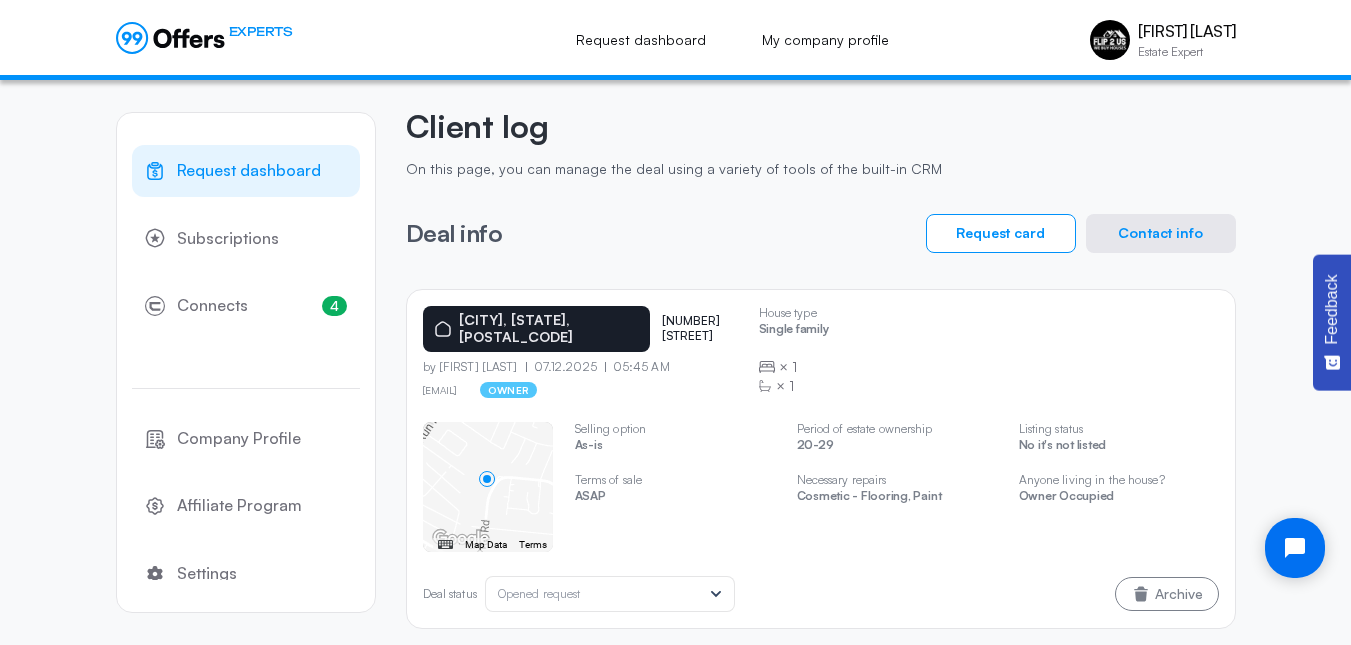 scroll, scrollTop: 101, scrollLeft: 0, axis: vertical 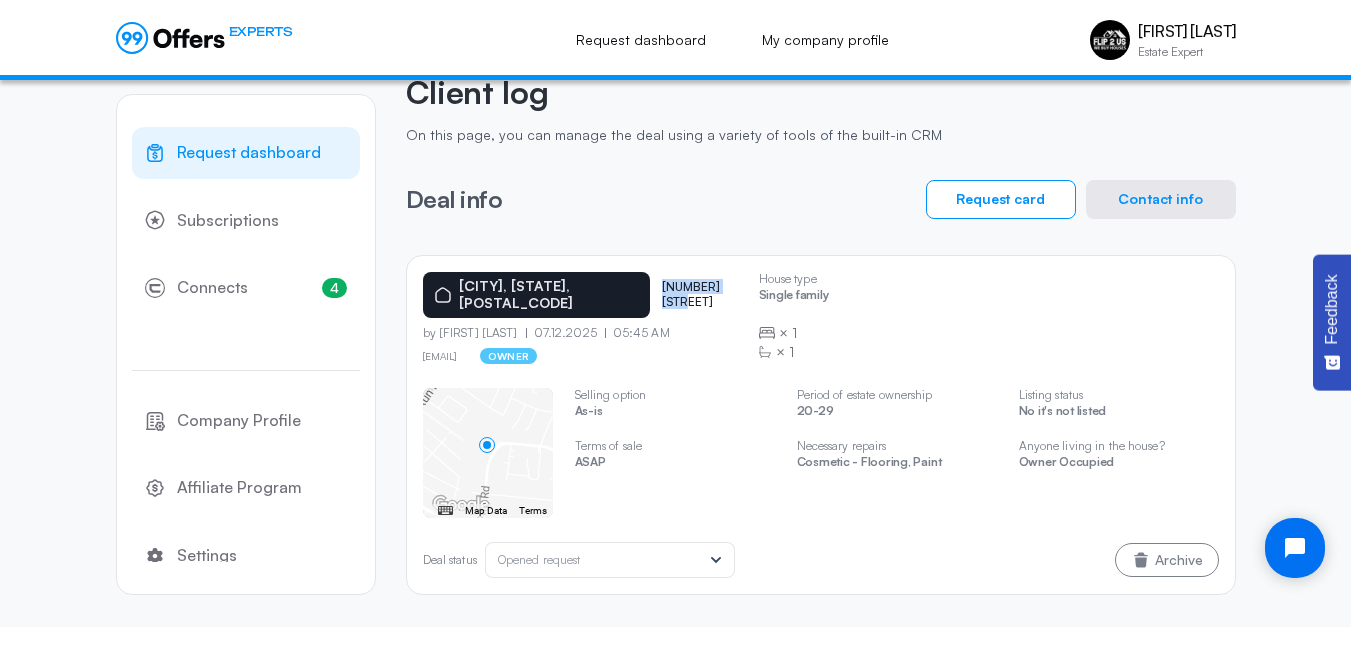 drag, startPoint x: 614, startPoint y: 284, endPoint x: 688, endPoint y: 286, distance: 74.02702 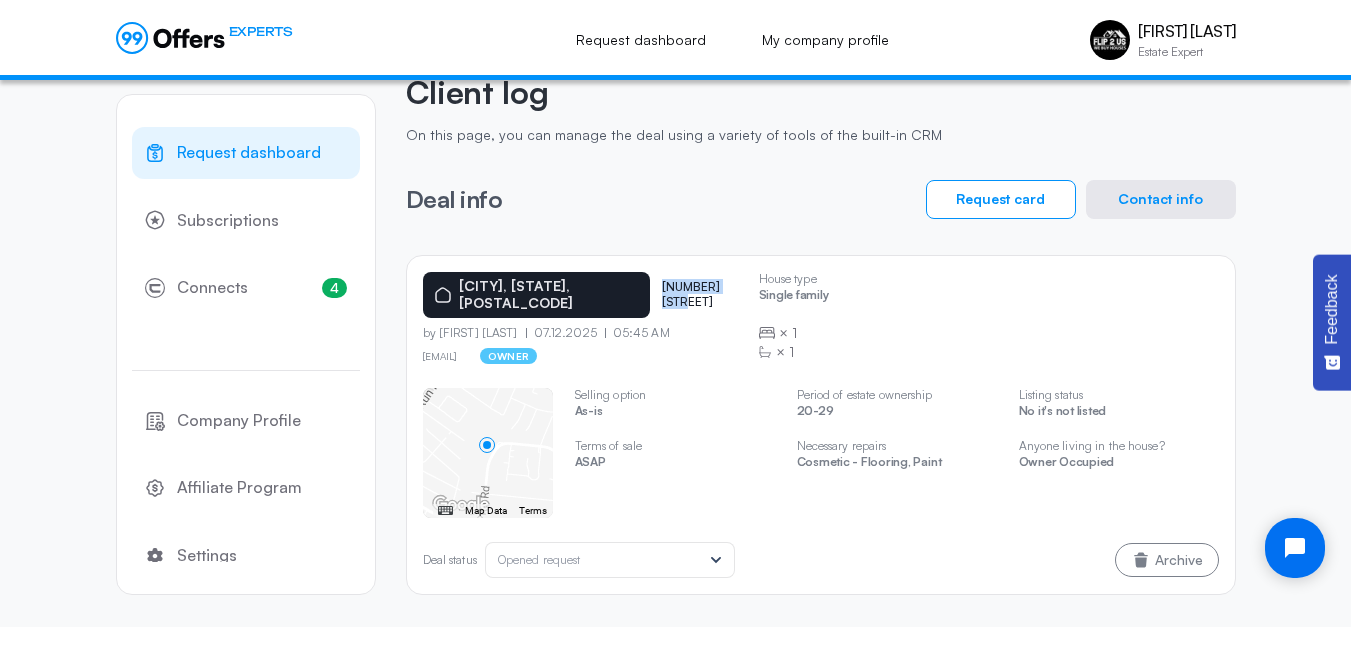 copy on "[NUMBER] [STREET]" 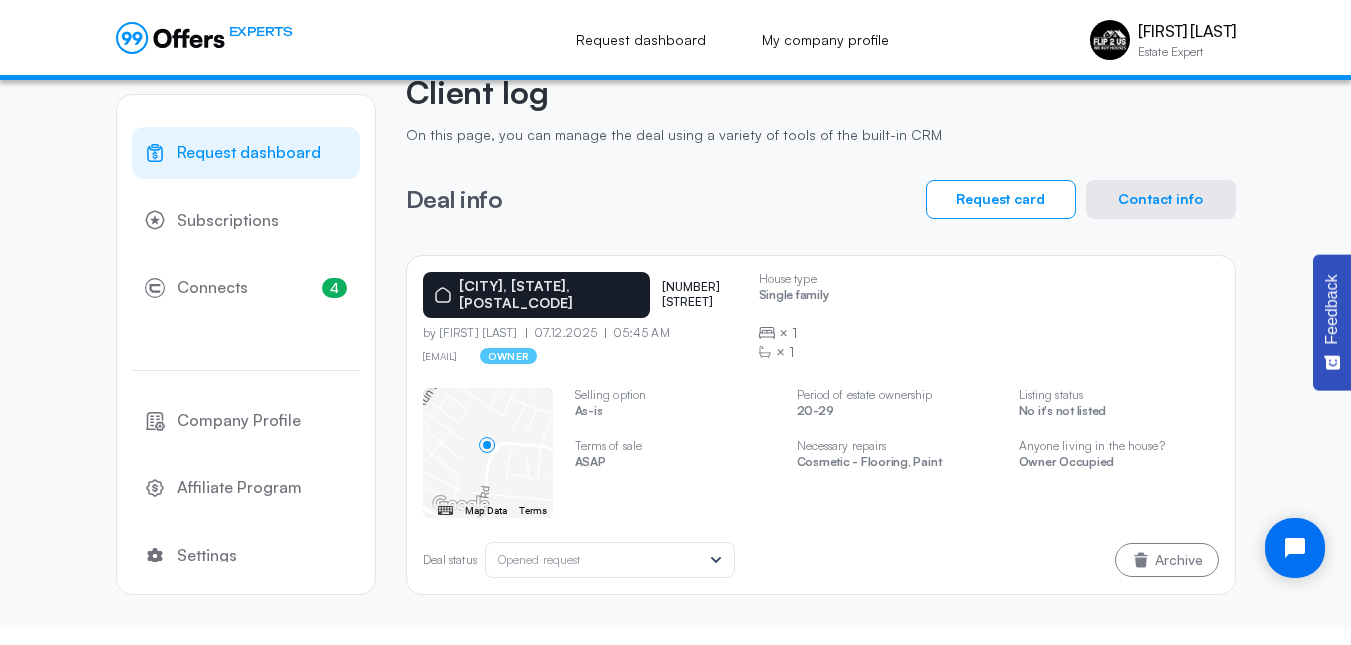click on "[CITY], [STATE], [POSTAL_CODE] [NUMBER] [STREET] by [FIRST] [LAST] [DATE] [TIME] [EMAIL] owner House type Single family  ×  1  ×  1" 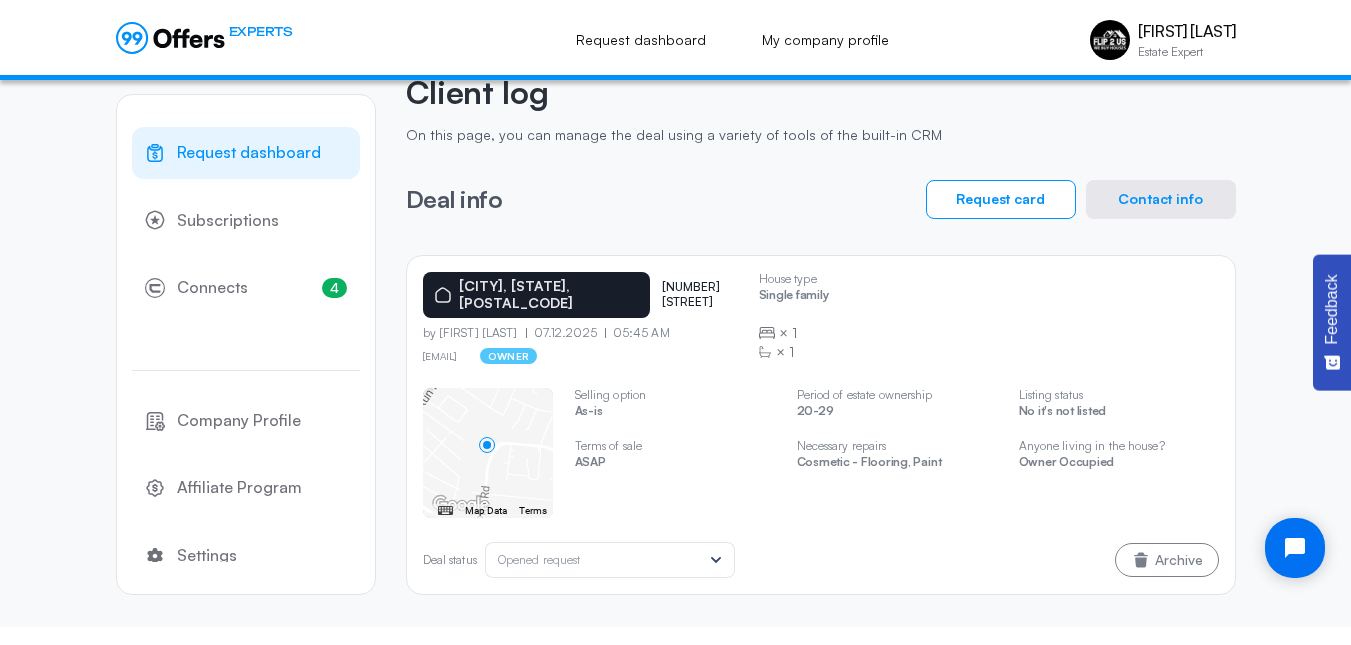 click on "[EMAIL]" 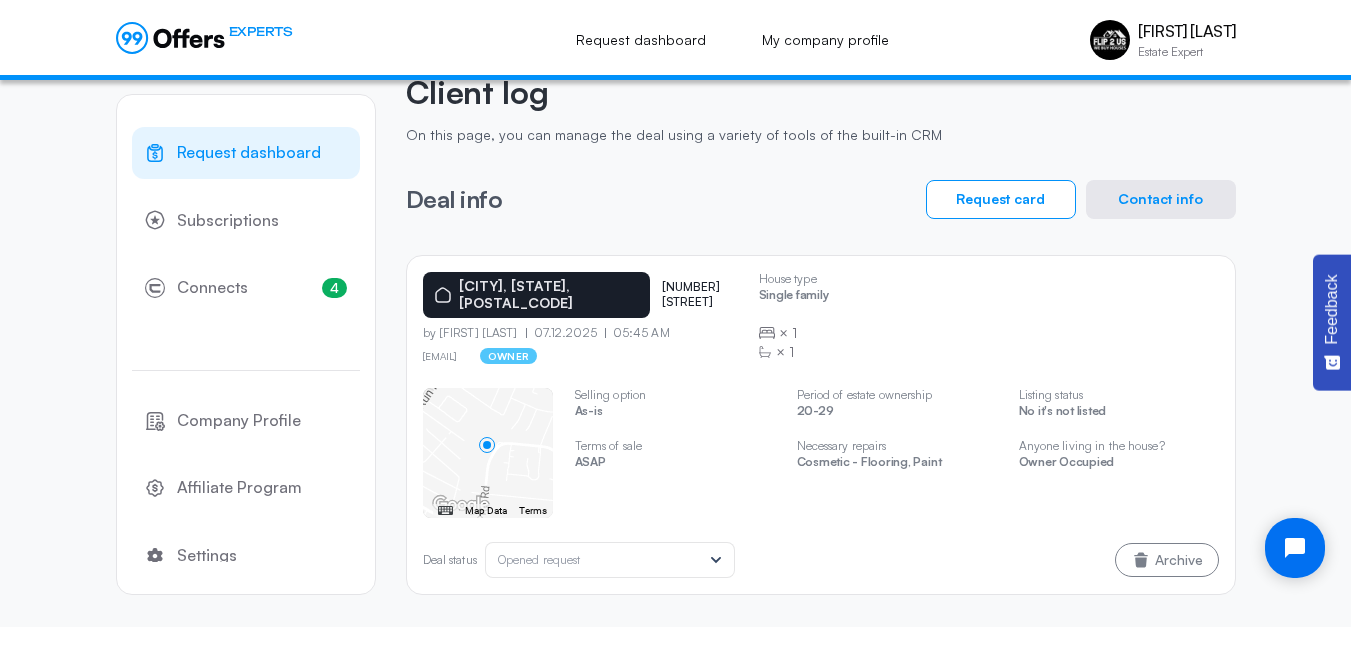 click on "Contact info" 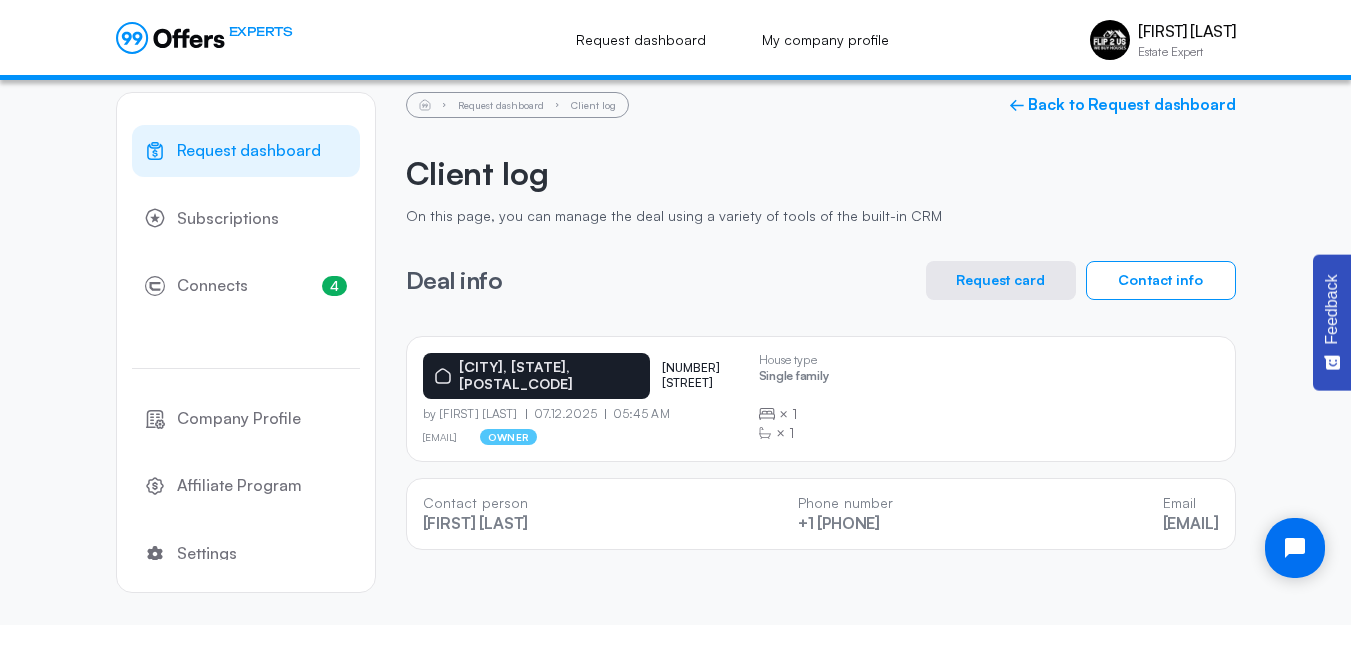 scroll, scrollTop: 20, scrollLeft: 0, axis: vertical 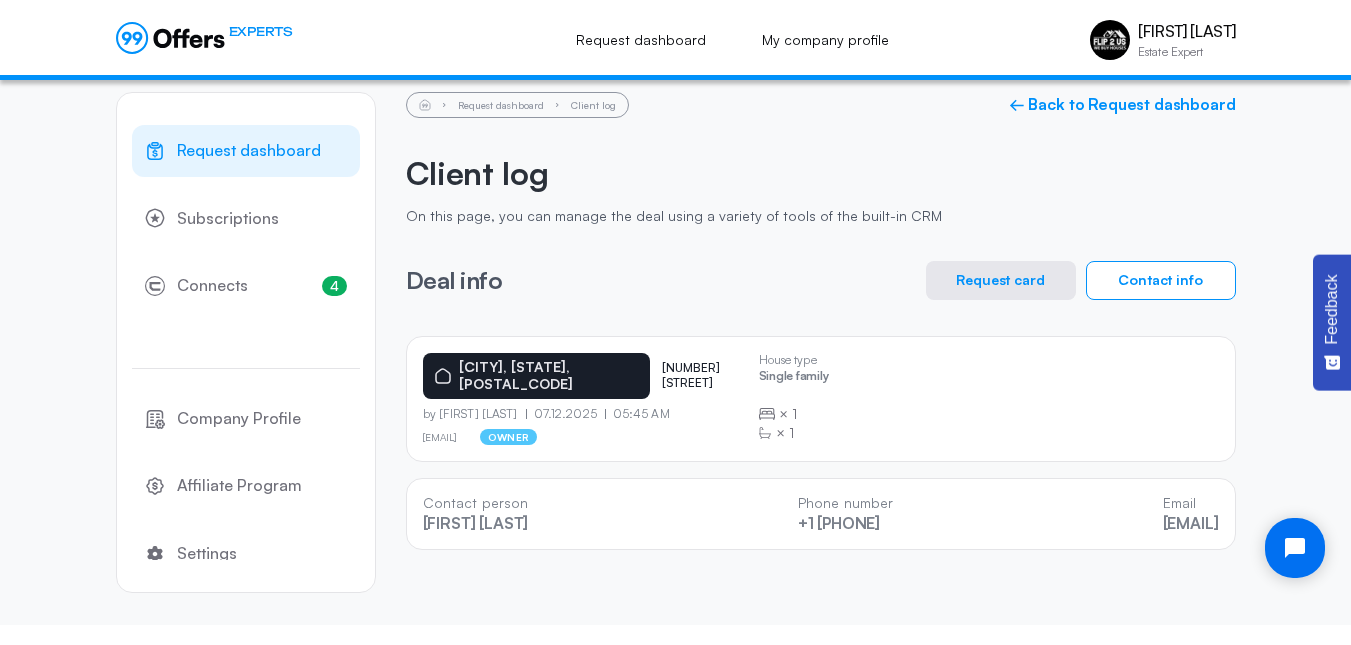 click on "Contact info" 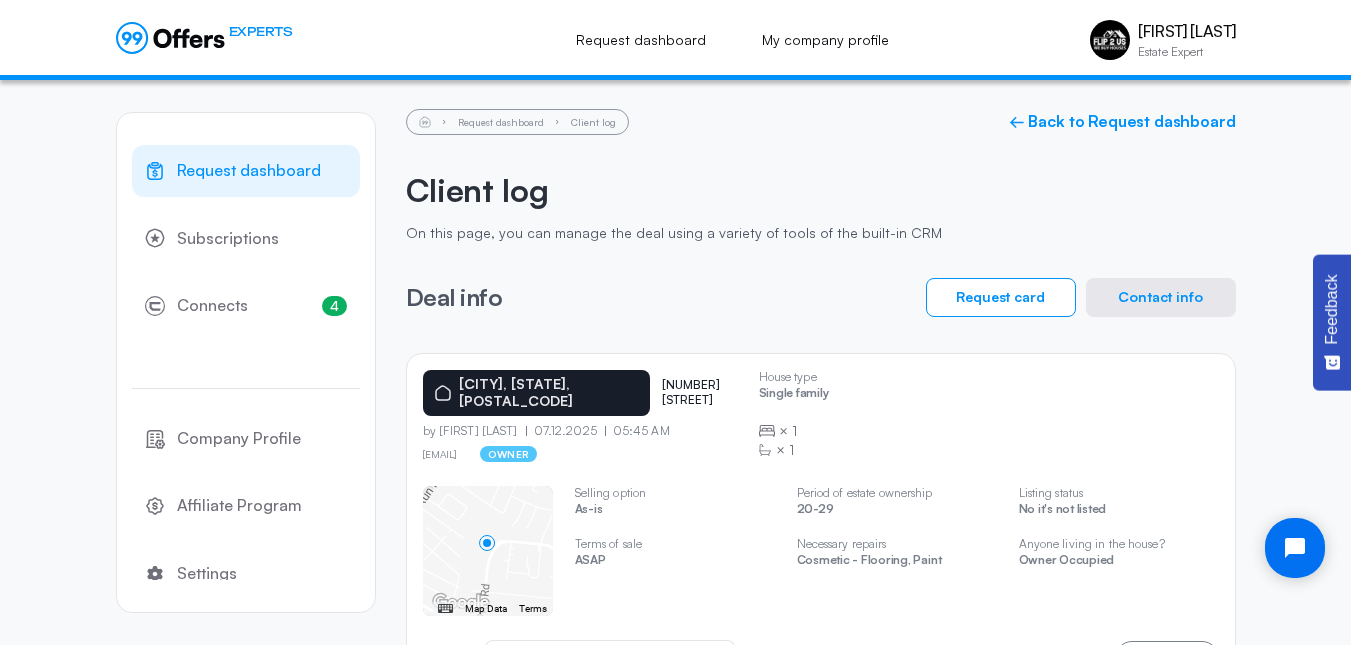 scroll, scrollTop: 0, scrollLeft: 0, axis: both 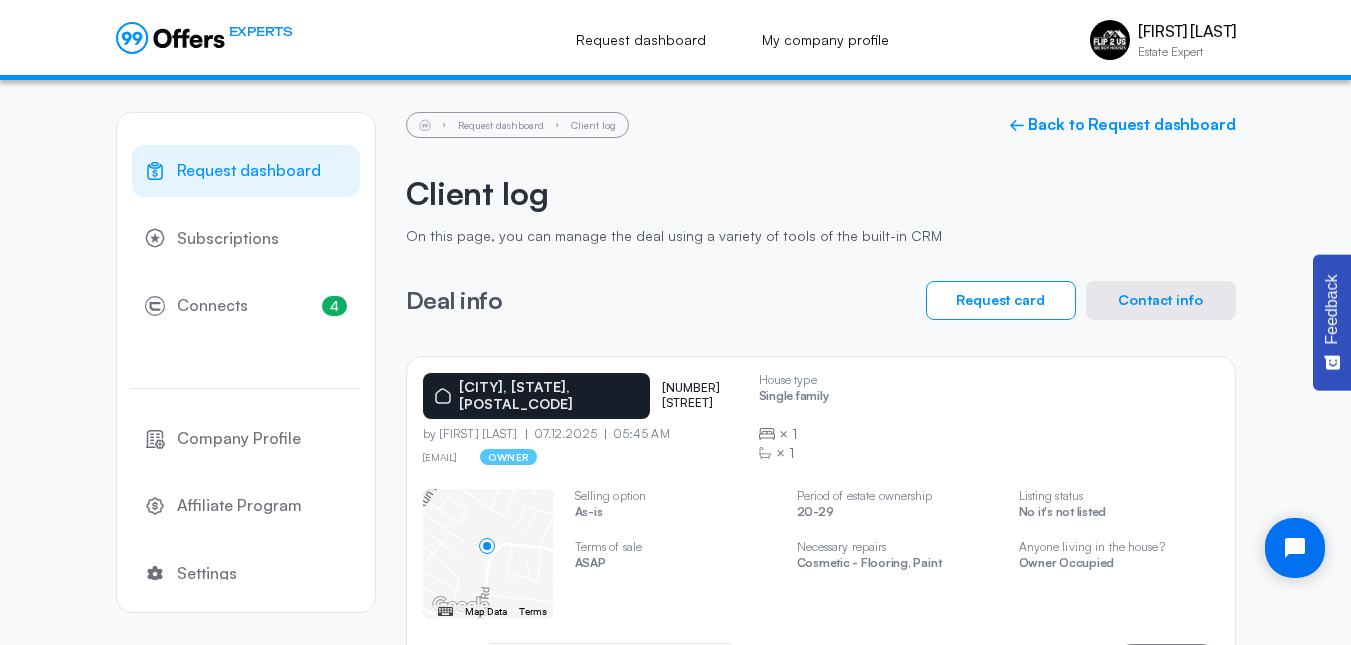 click on "Request dashboard" 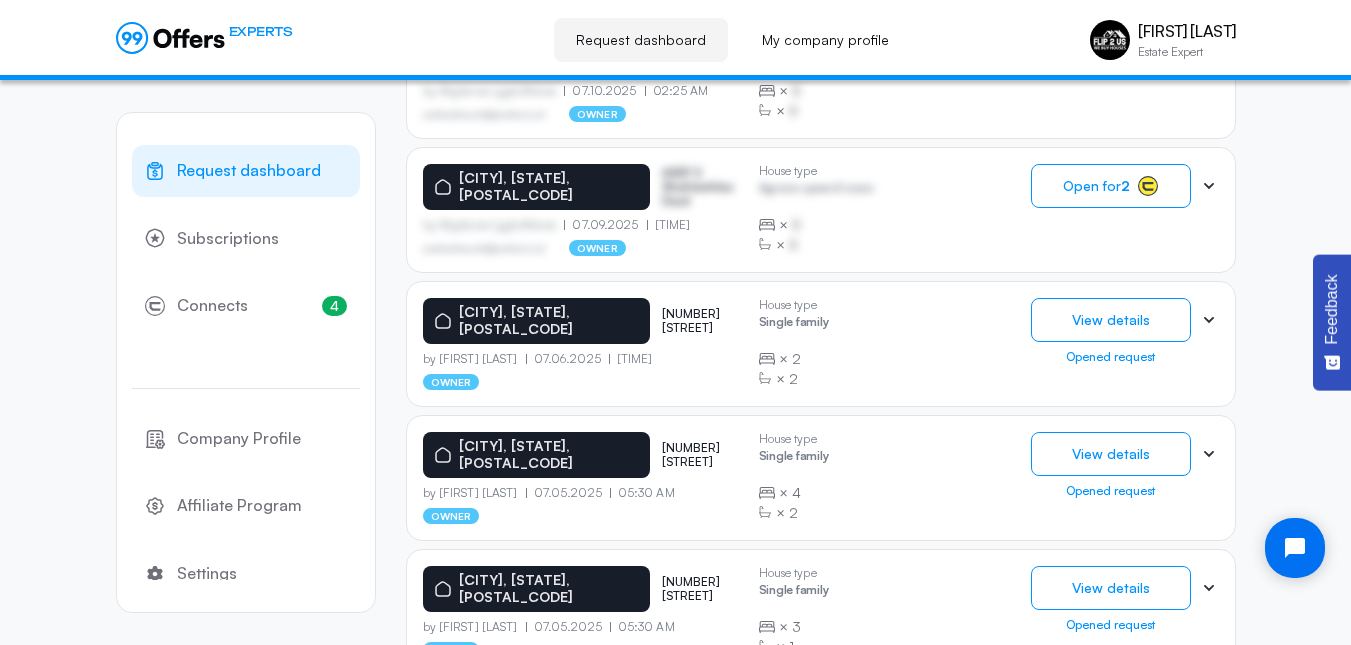 scroll, scrollTop: 867, scrollLeft: 0, axis: vertical 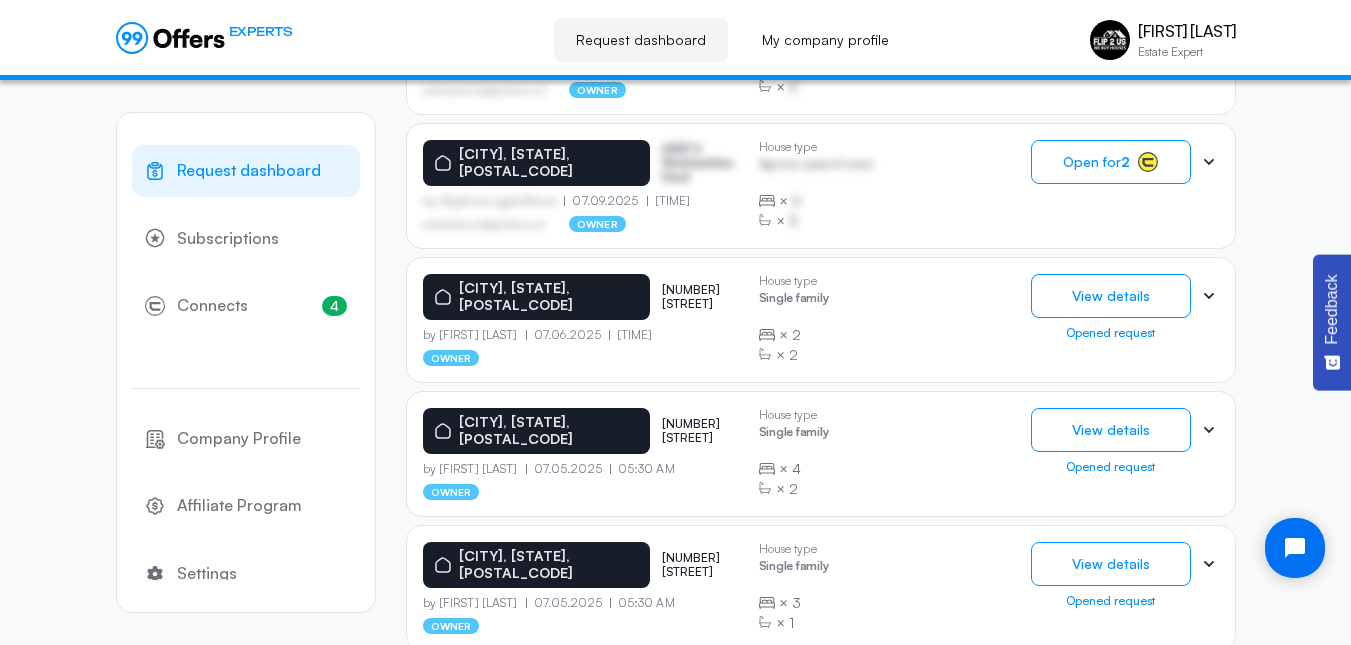 click on "View details" 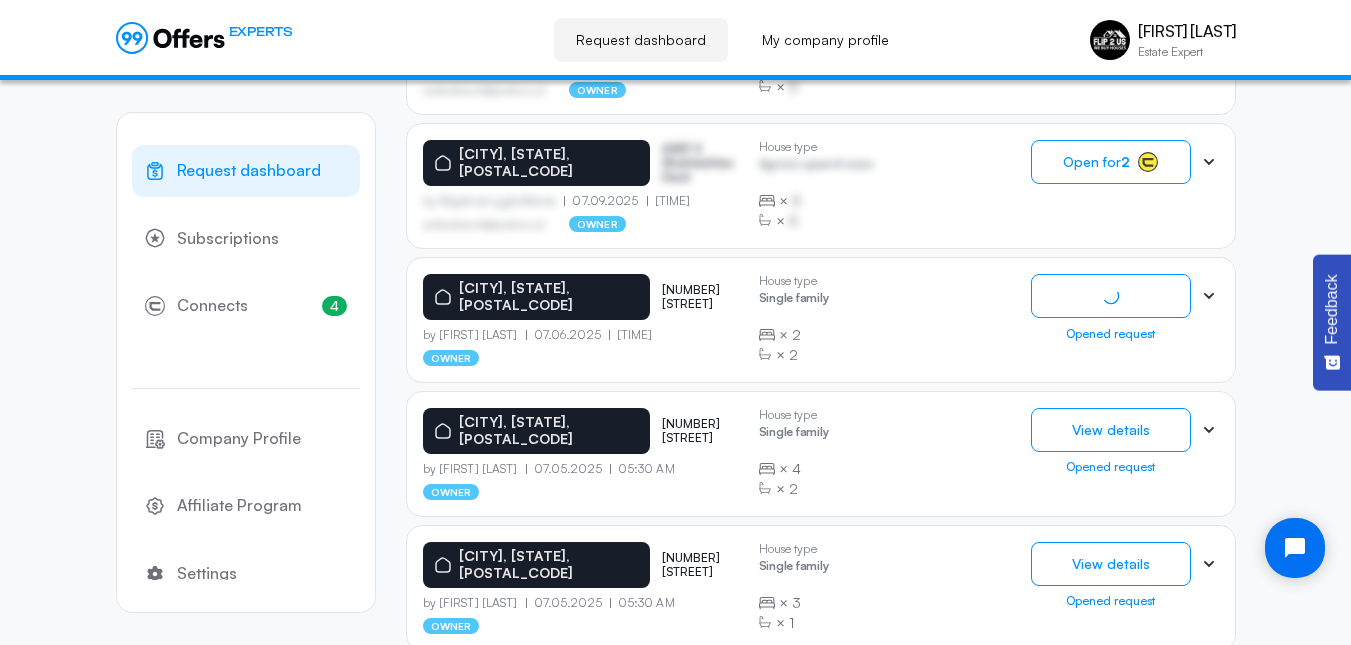 scroll, scrollTop: 0, scrollLeft: 0, axis: both 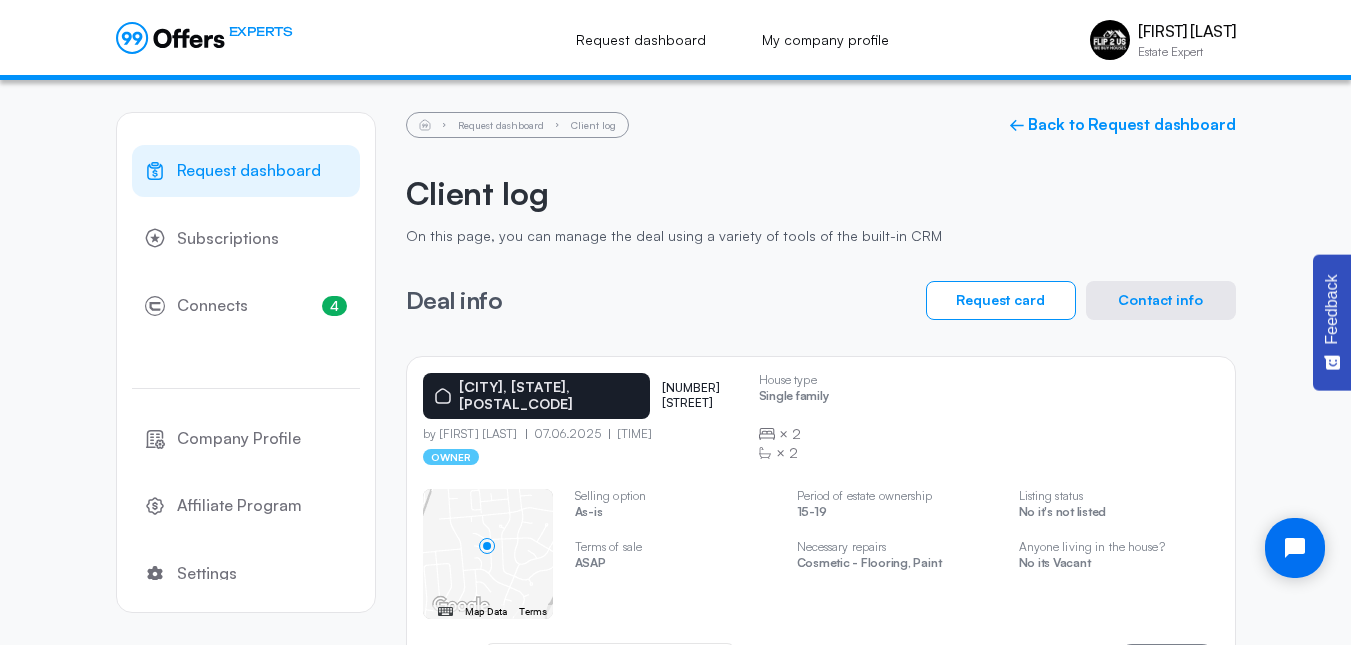 click on "Contact info" 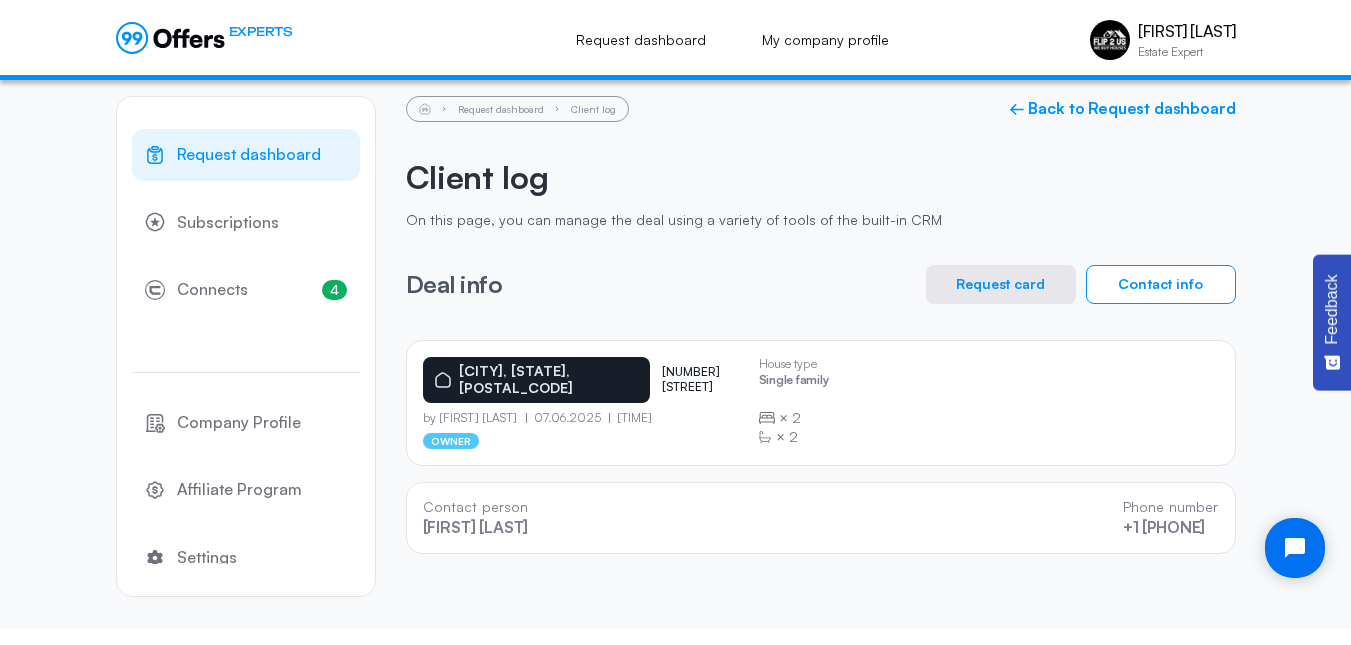 scroll, scrollTop: 20, scrollLeft: 0, axis: vertical 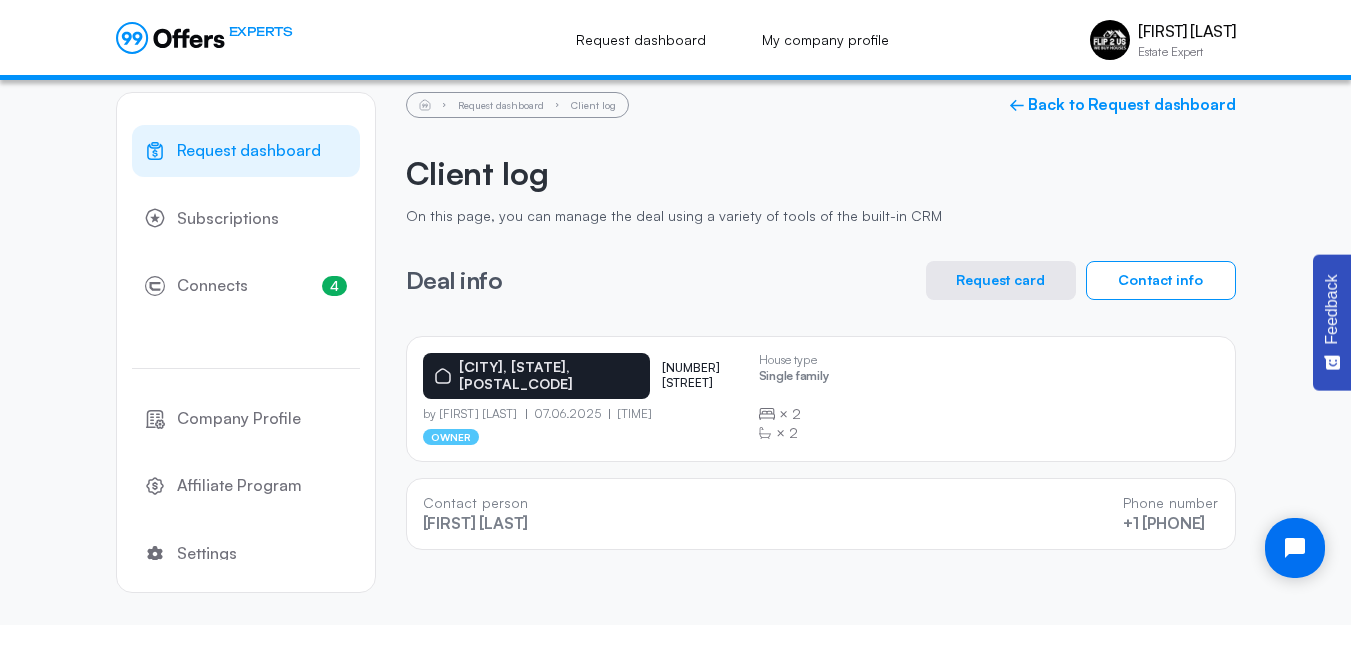 click on "Request card" 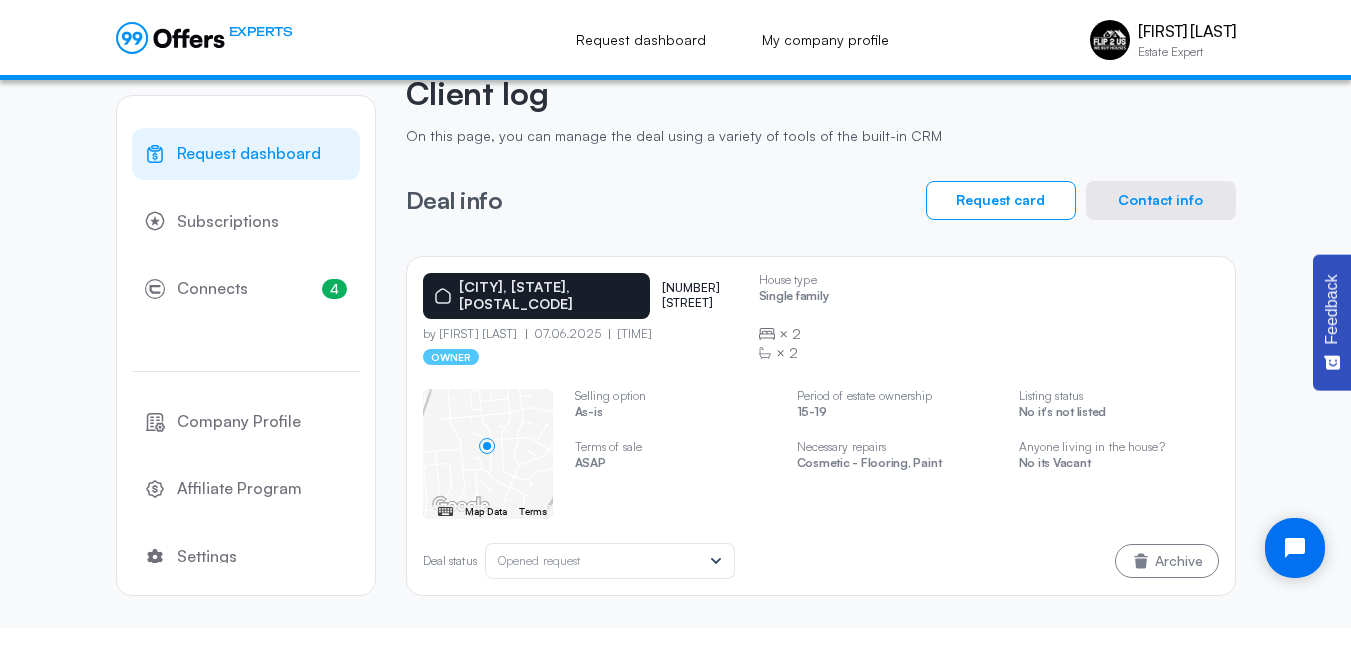 scroll, scrollTop: 101, scrollLeft: 0, axis: vertical 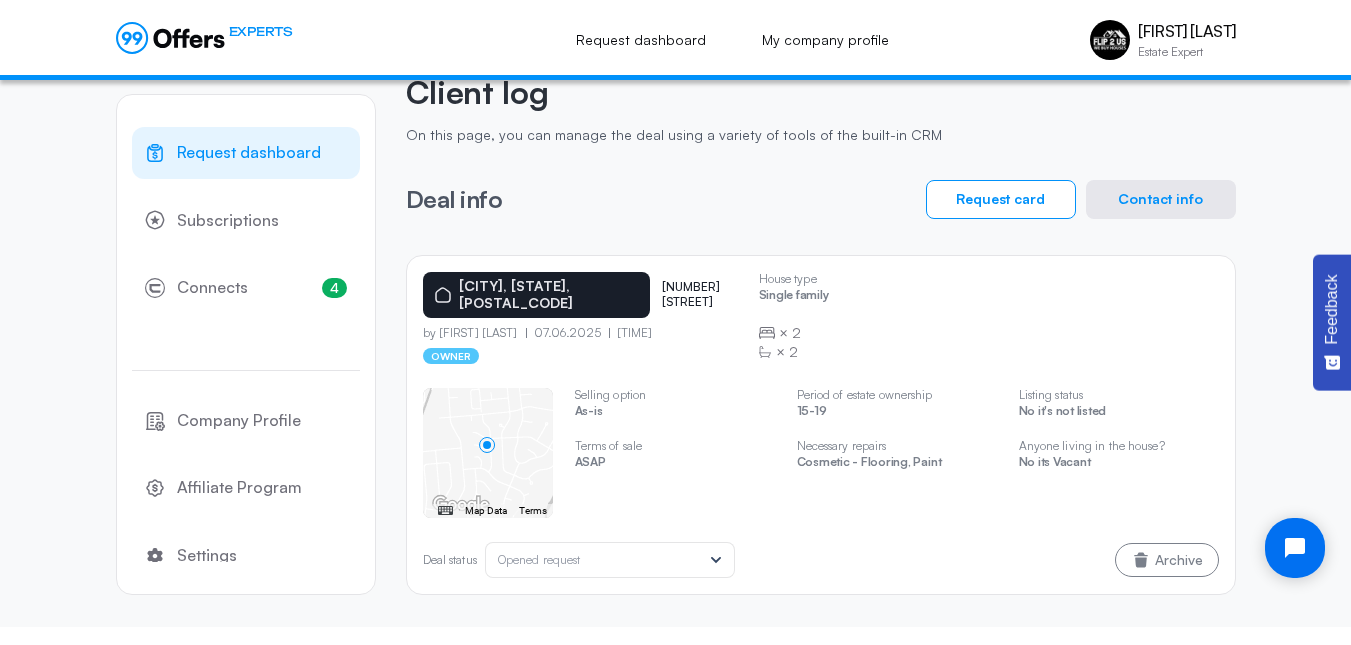 click on "House type Single family  ×  2  ×  2 ← Move left → Move right ↑ Move up ↓ Move down + Zoom in - Zoom out Home Jump left by 75% End Jump right by 75% Page Up Jump up by 75% Page Down Jump down by 75% Map Data Map data ©2025 Map data ©2025 500 m  Click to toggle between metric and imperial units Terms Report a map error Selling option As-is Terms of sale ASAP Period of estate ownership 15-19 Necessary repairs Cosmetic - Flooring, Paint Listing status No it's not listed Anyone living in the house? No its Vacant Deal status Deal status Opened request Archive" 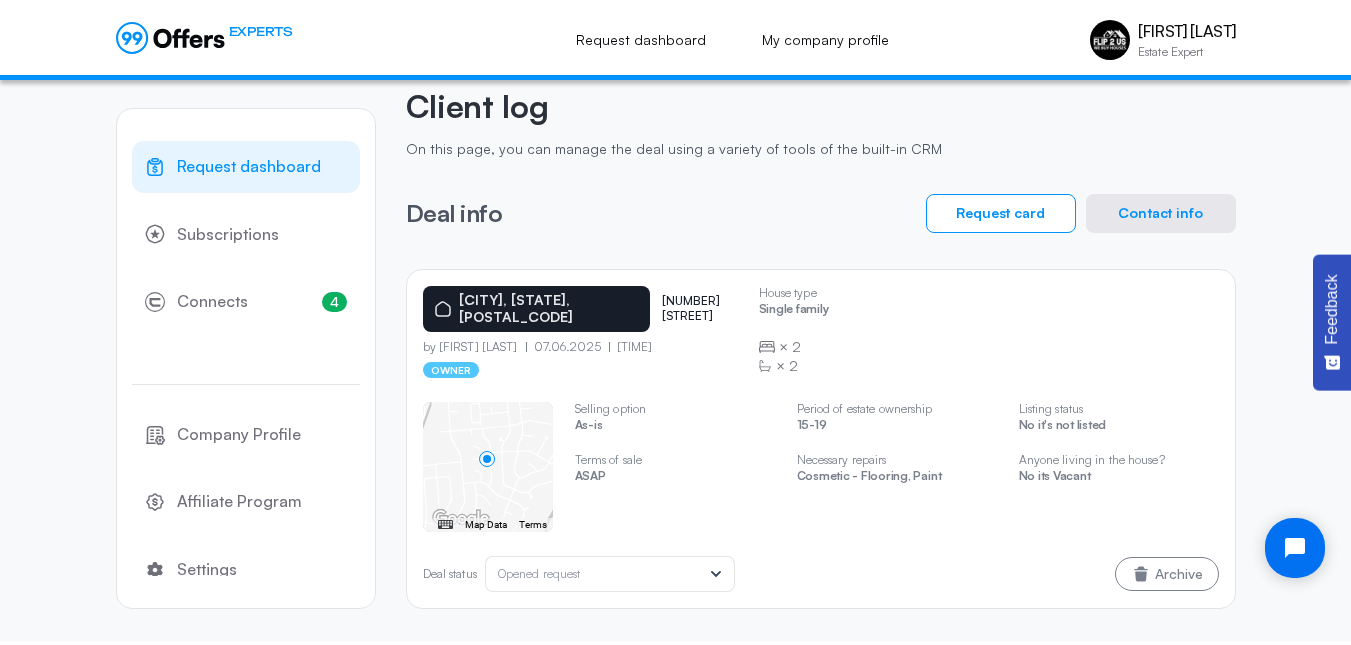 scroll, scrollTop: 101, scrollLeft: 0, axis: vertical 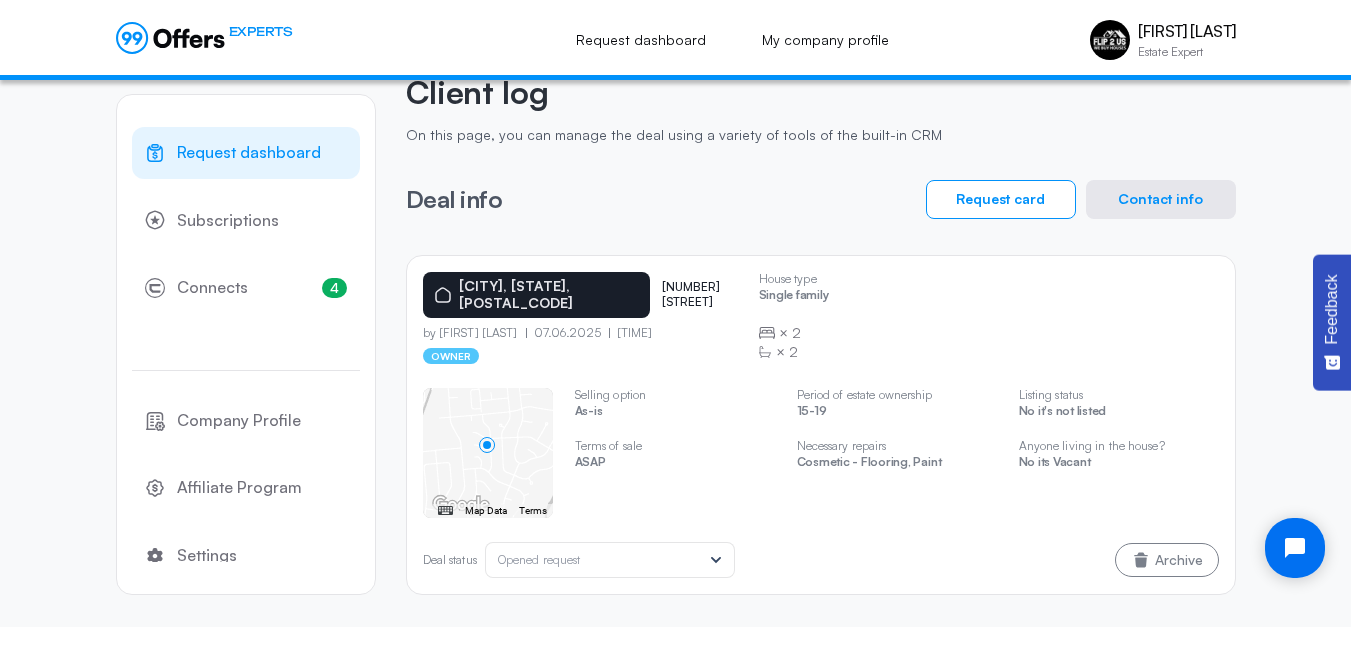 click on "[CITY], [STATE], [POSTAL_CODE] [NUMBER] [STREET]" 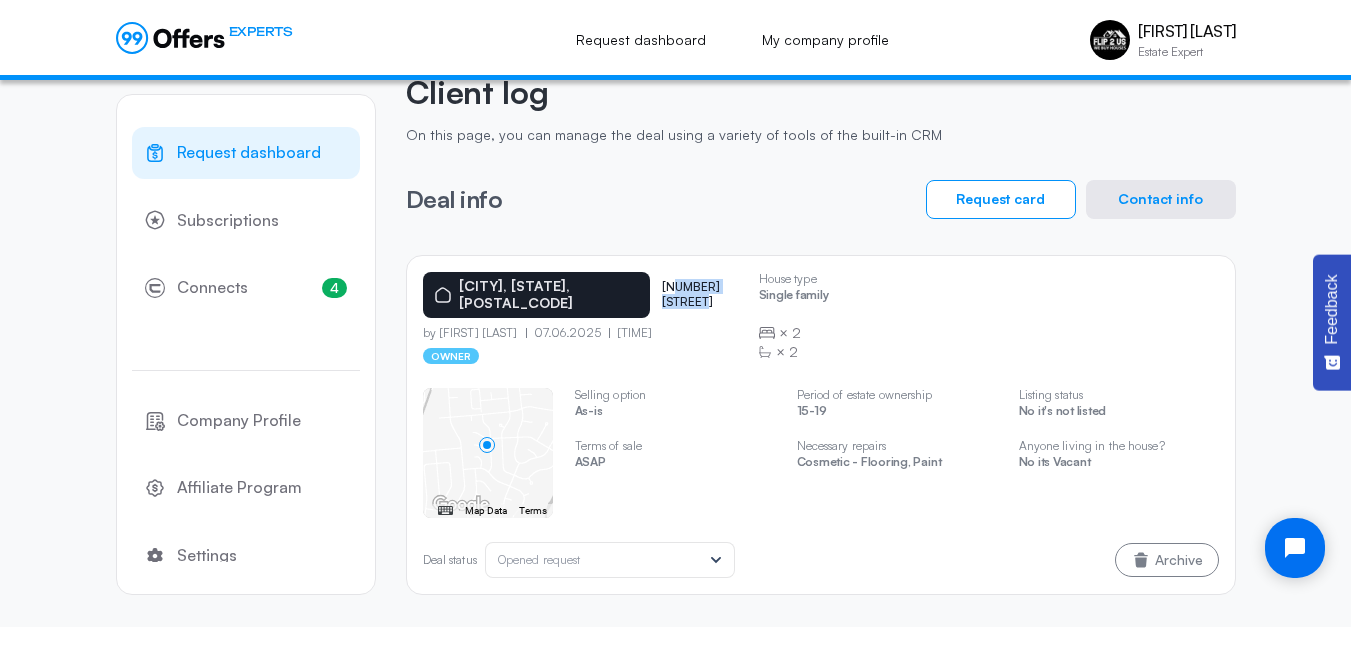 drag, startPoint x: 632, startPoint y: 287, endPoint x: 710, endPoint y: 292, distance: 78.160095 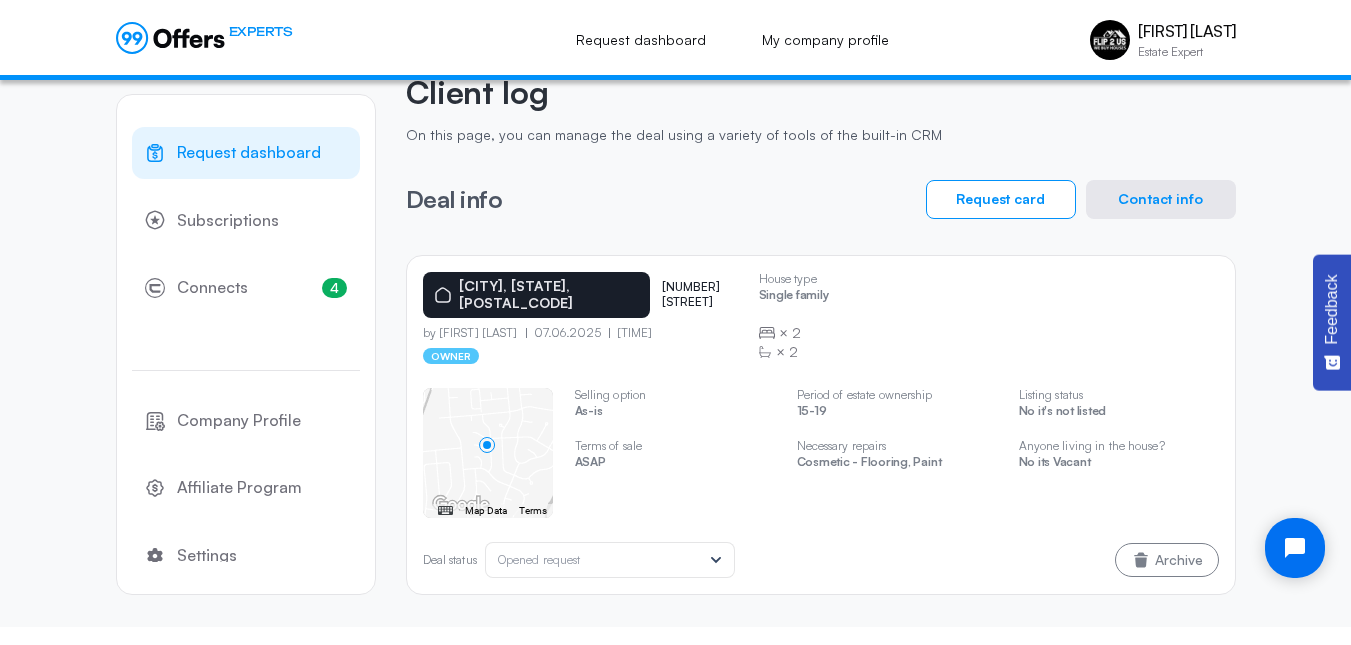 click on "[CITY], [STATE], [POSTAL_CODE] [NUMBER] [STREET] by [FIRST] [LAST] [DATE] [TIME] owner" 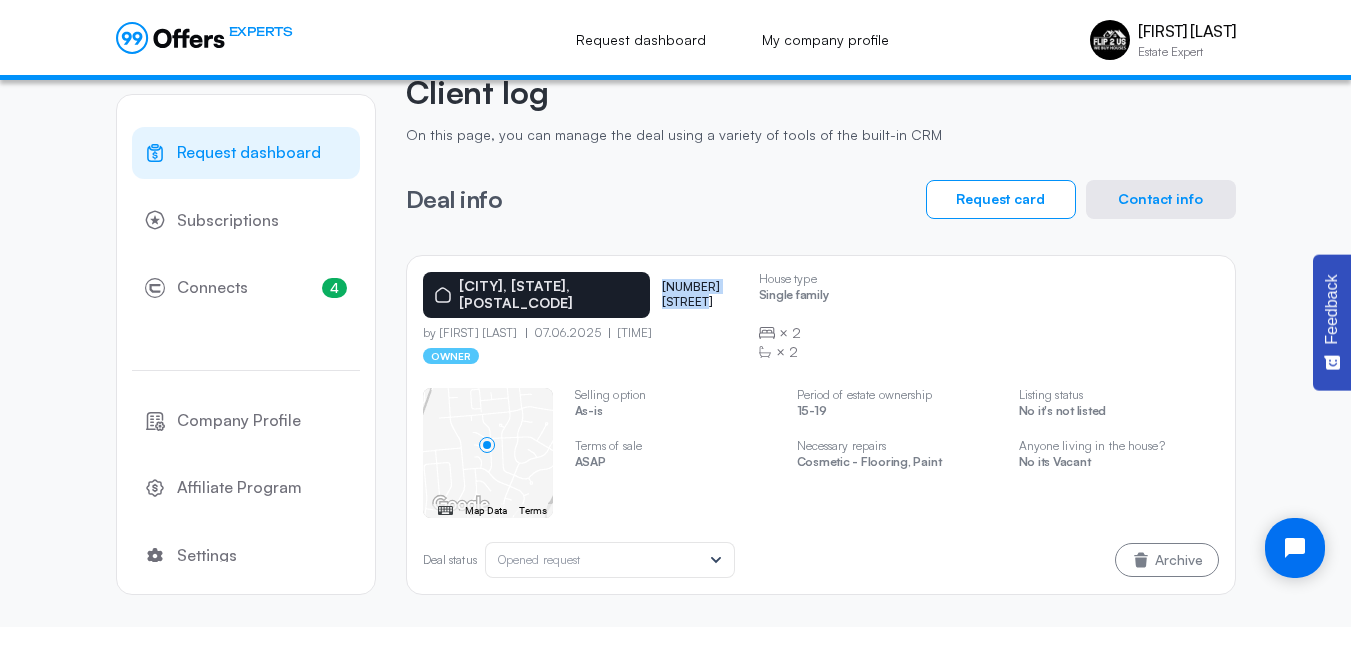 drag, startPoint x: 611, startPoint y: 281, endPoint x: 705, endPoint y: 290, distance: 94.42987 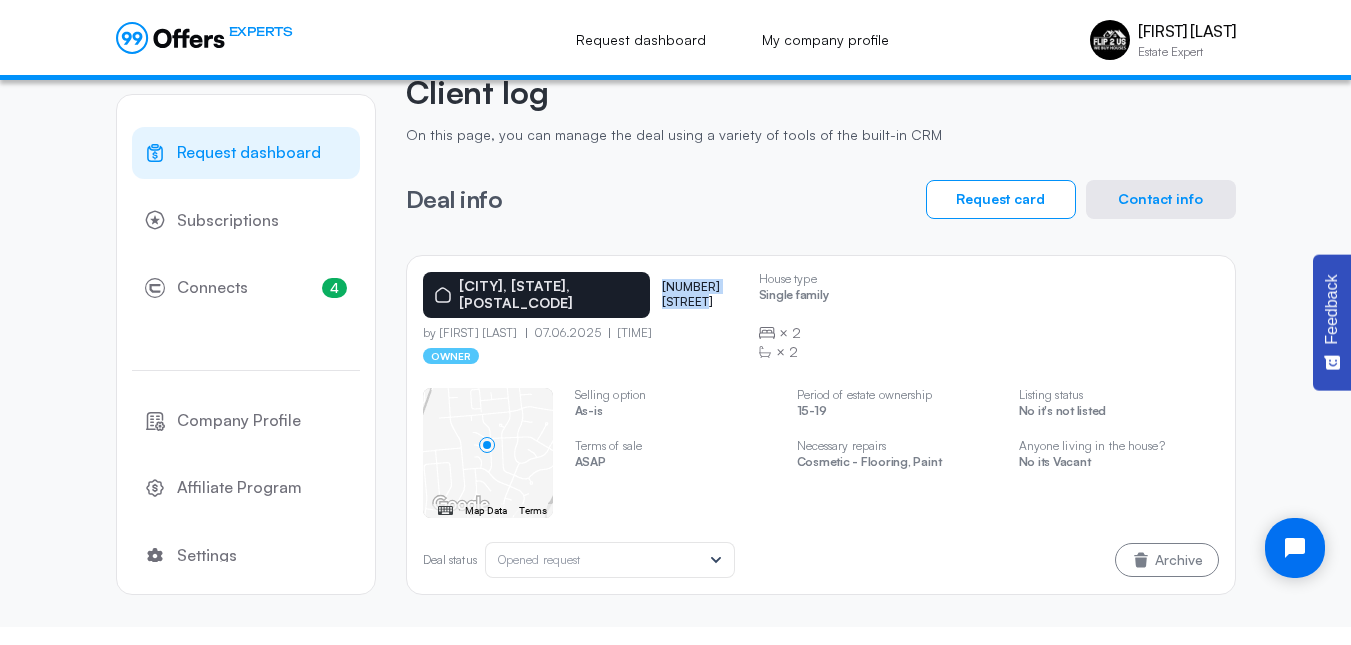 copy on "[NUMBER] [STREET]" 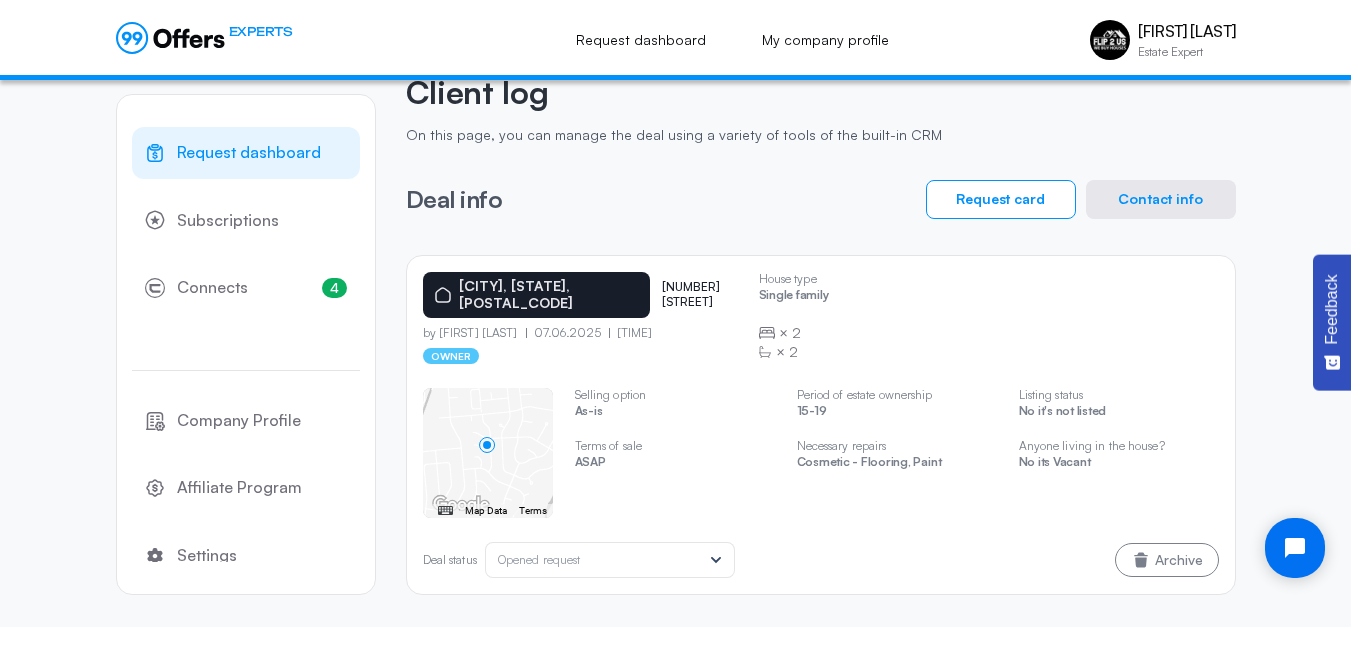 click on "by [FIRST] [LAST]" 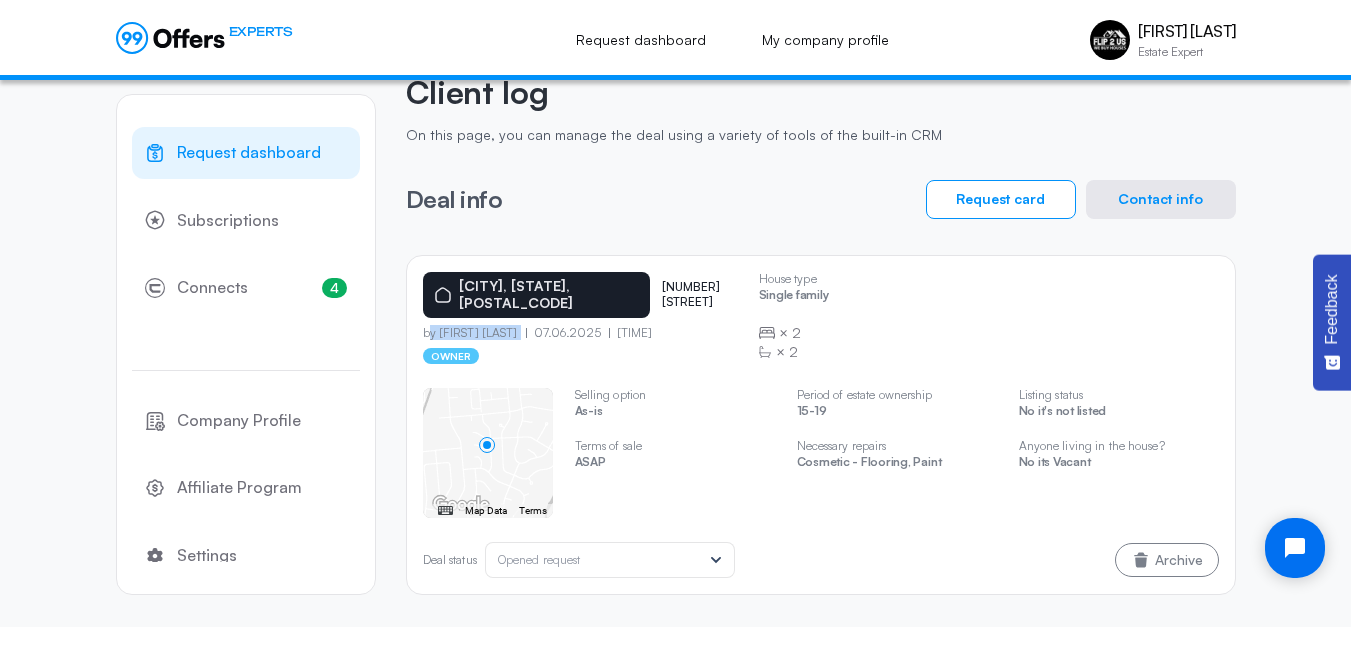 click on "by [FIRST] [LAST]" 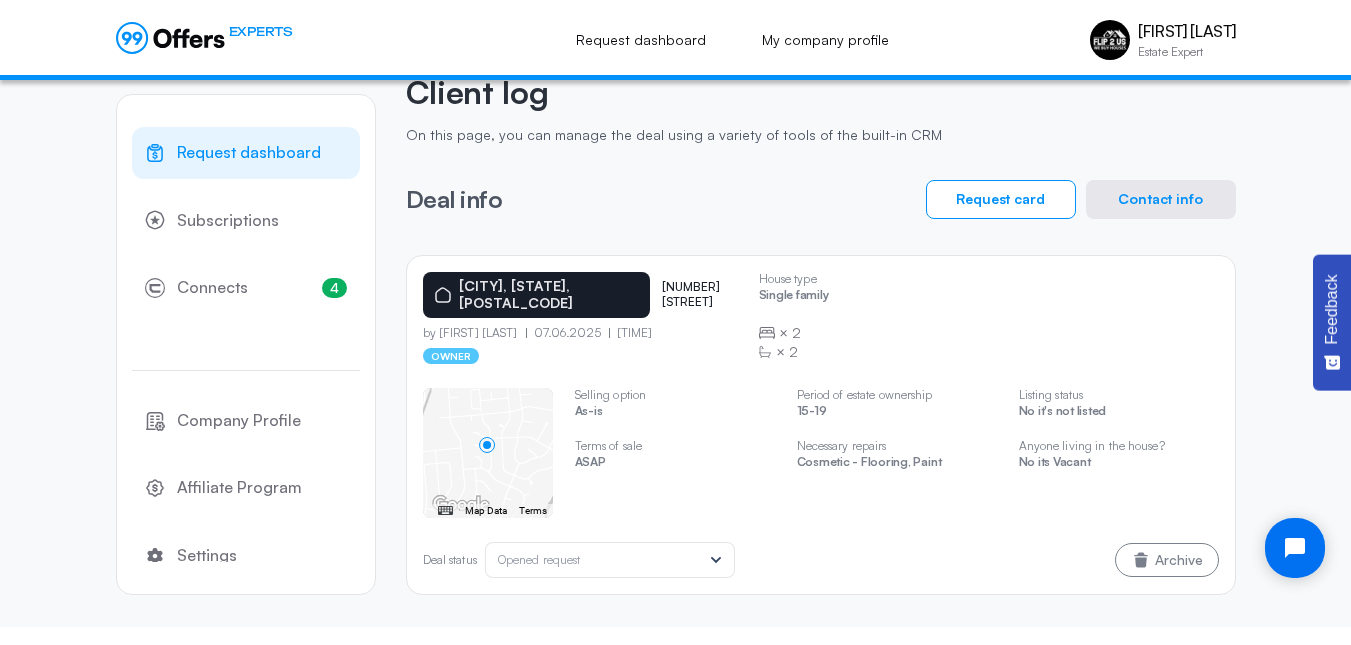 click on "[CITY], [STATE], [POSTAL_CODE] [NUMBER] [STREET] by [FIRST] [LAST] [DATE] [TIME] owner" 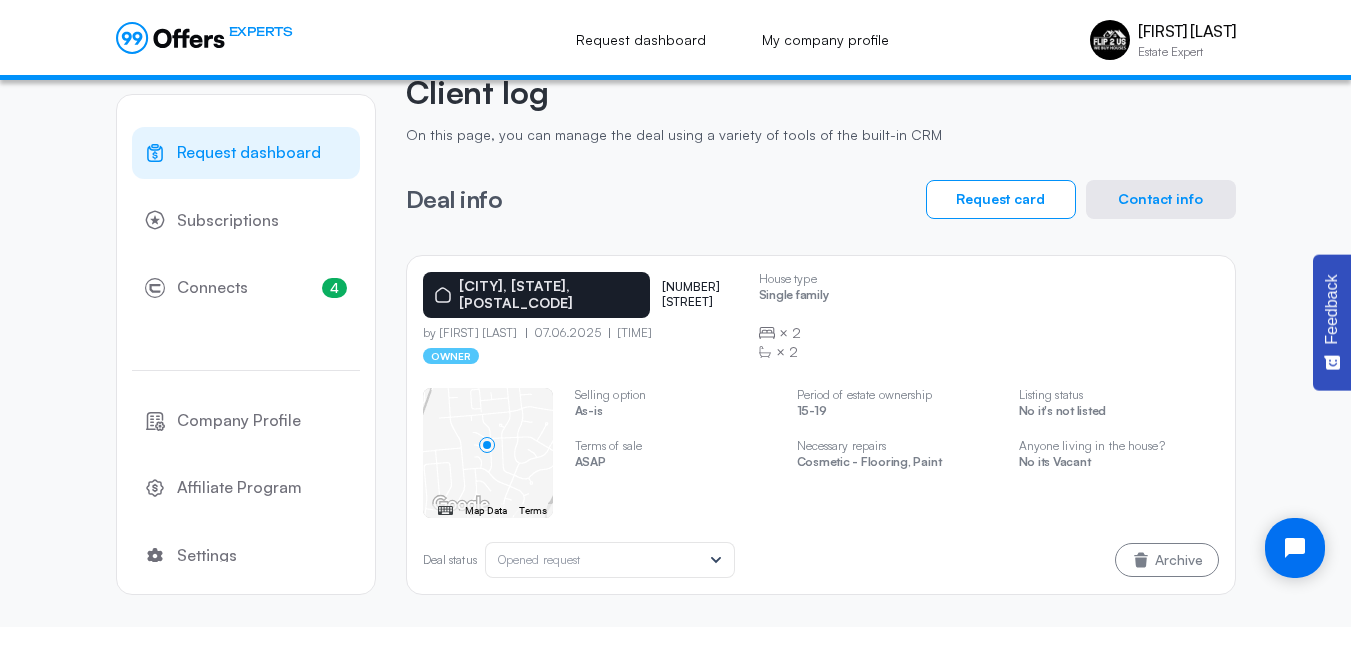 click on "[NUMBER] [STREET]" 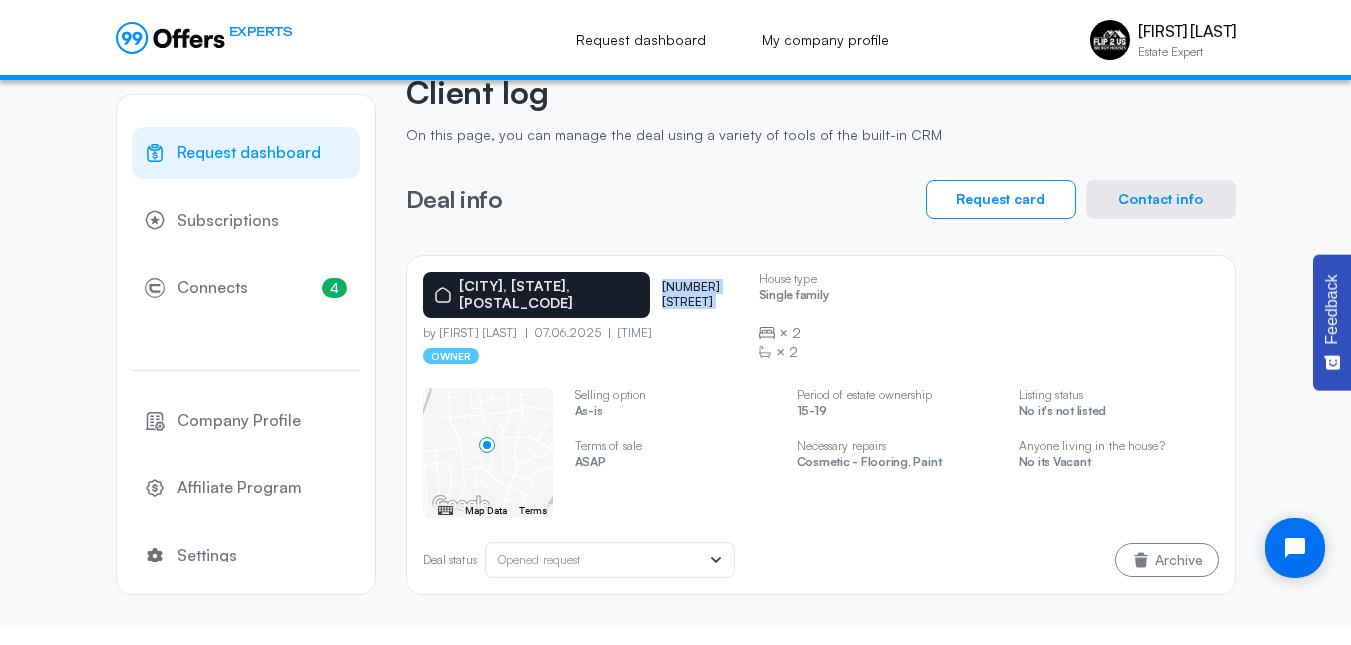 click on "[NUMBER] [STREET]" 